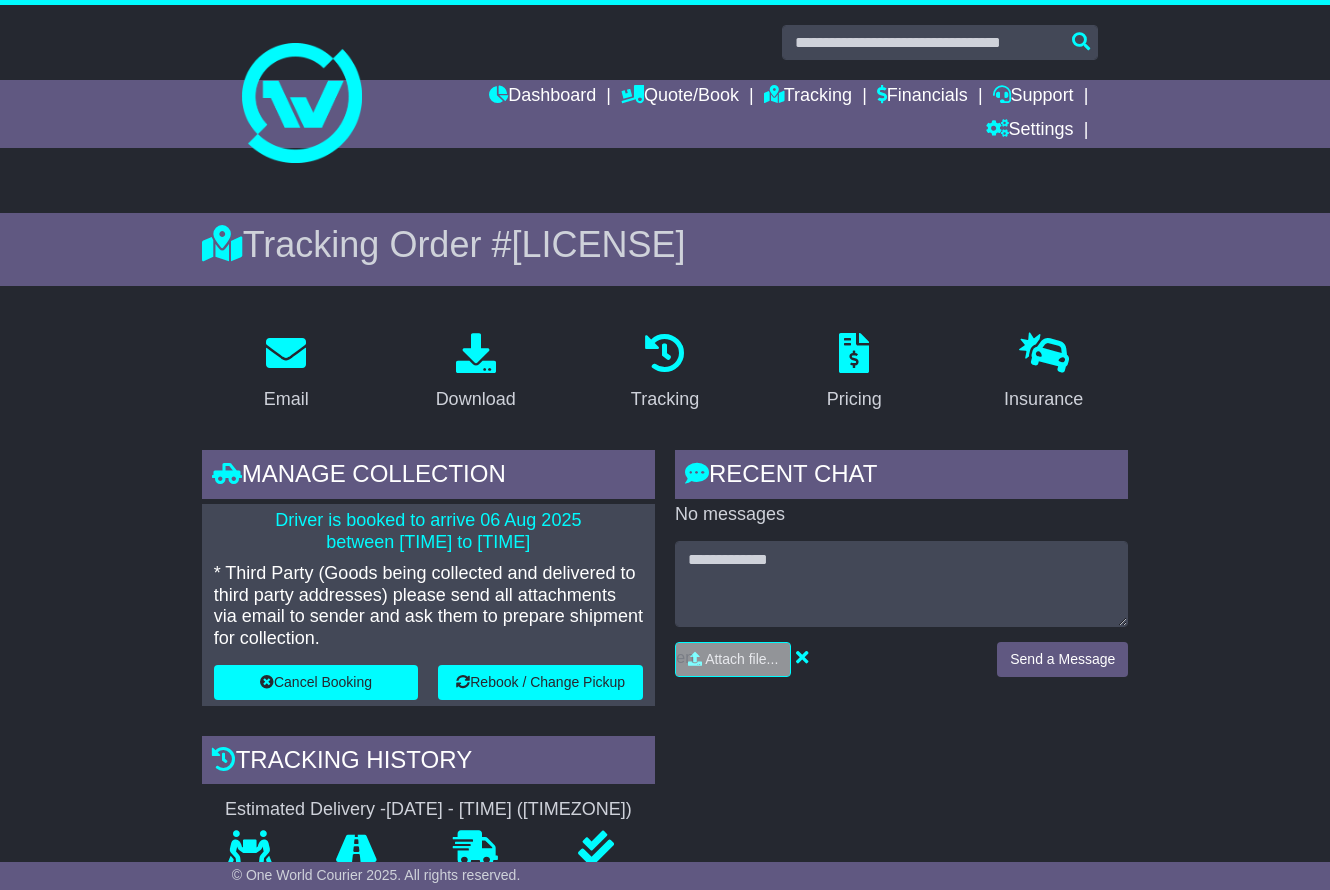 scroll, scrollTop: 393, scrollLeft: 0, axis: vertical 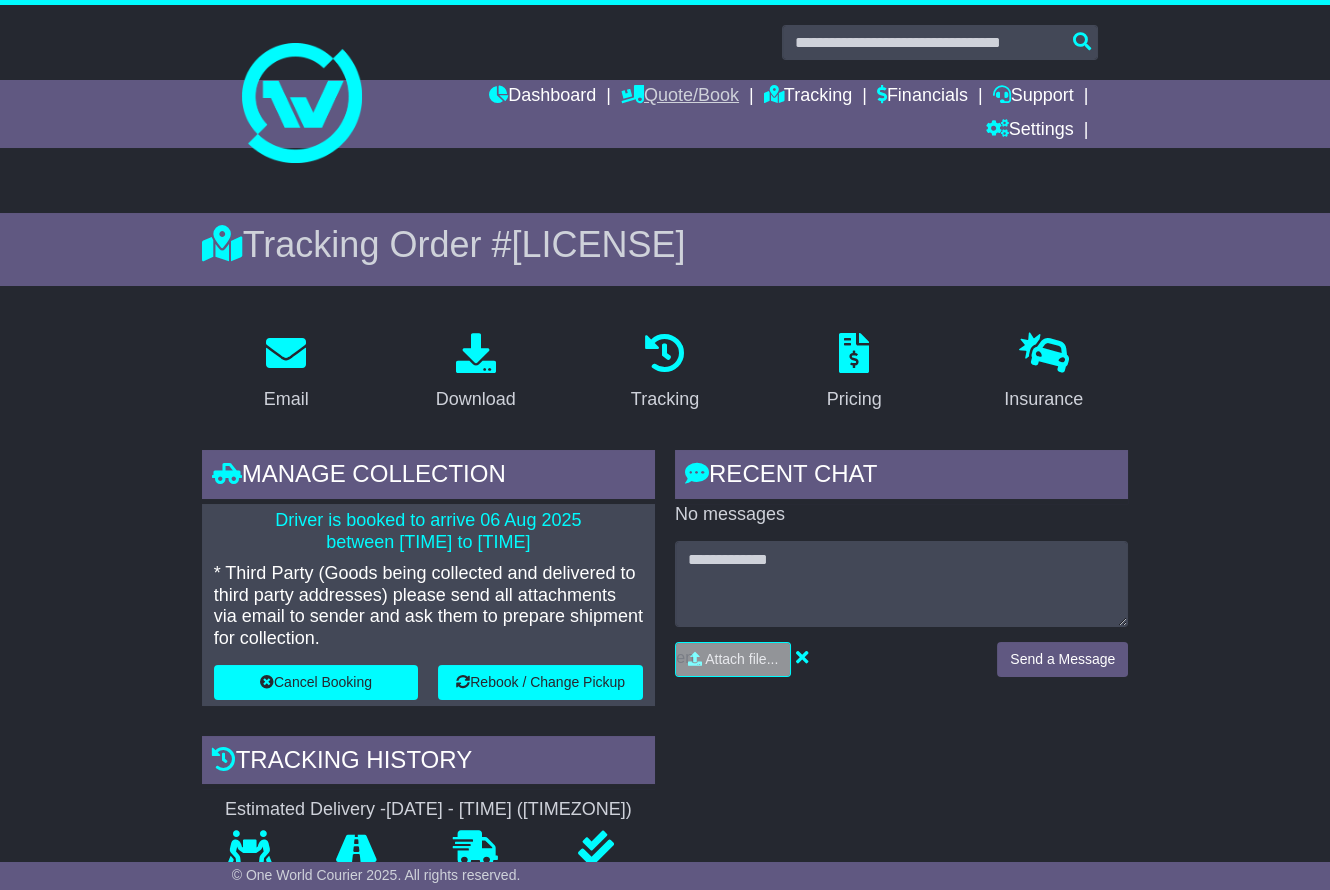 click on "Quote/Book" at bounding box center [680, 97] 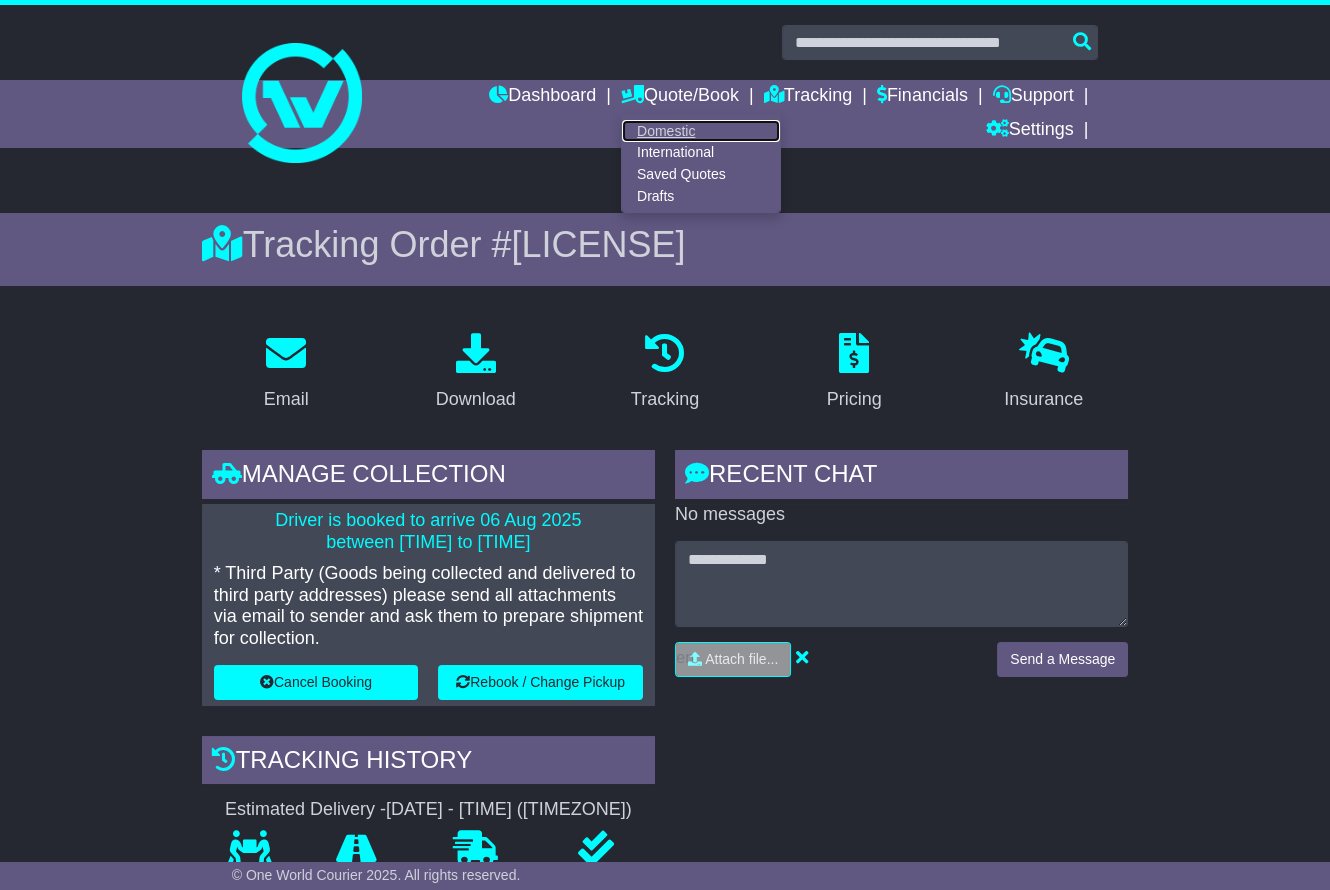 click on "Domestic" at bounding box center (701, 131) 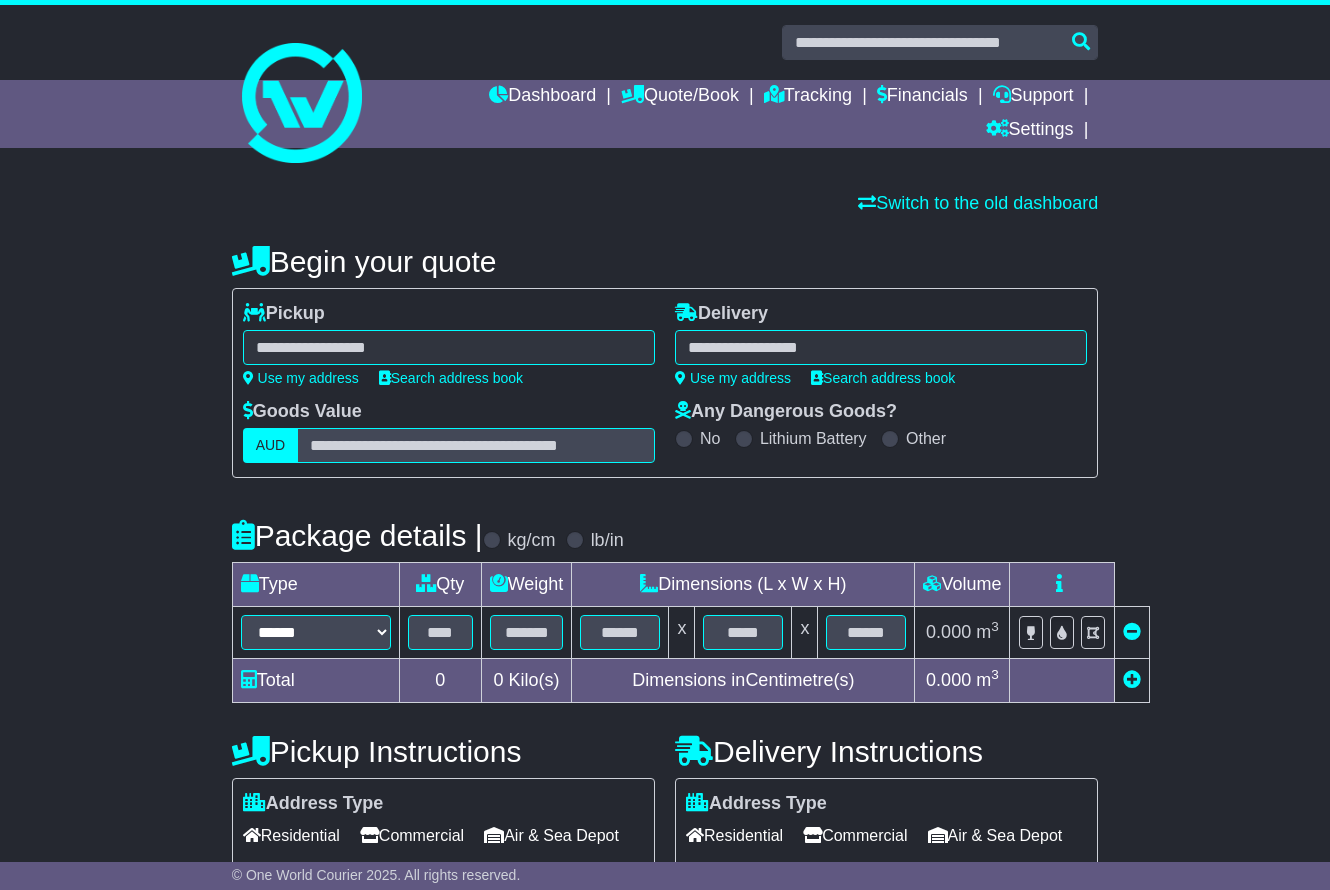 scroll, scrollTop: 0, scrollLeft: 0, axis: both 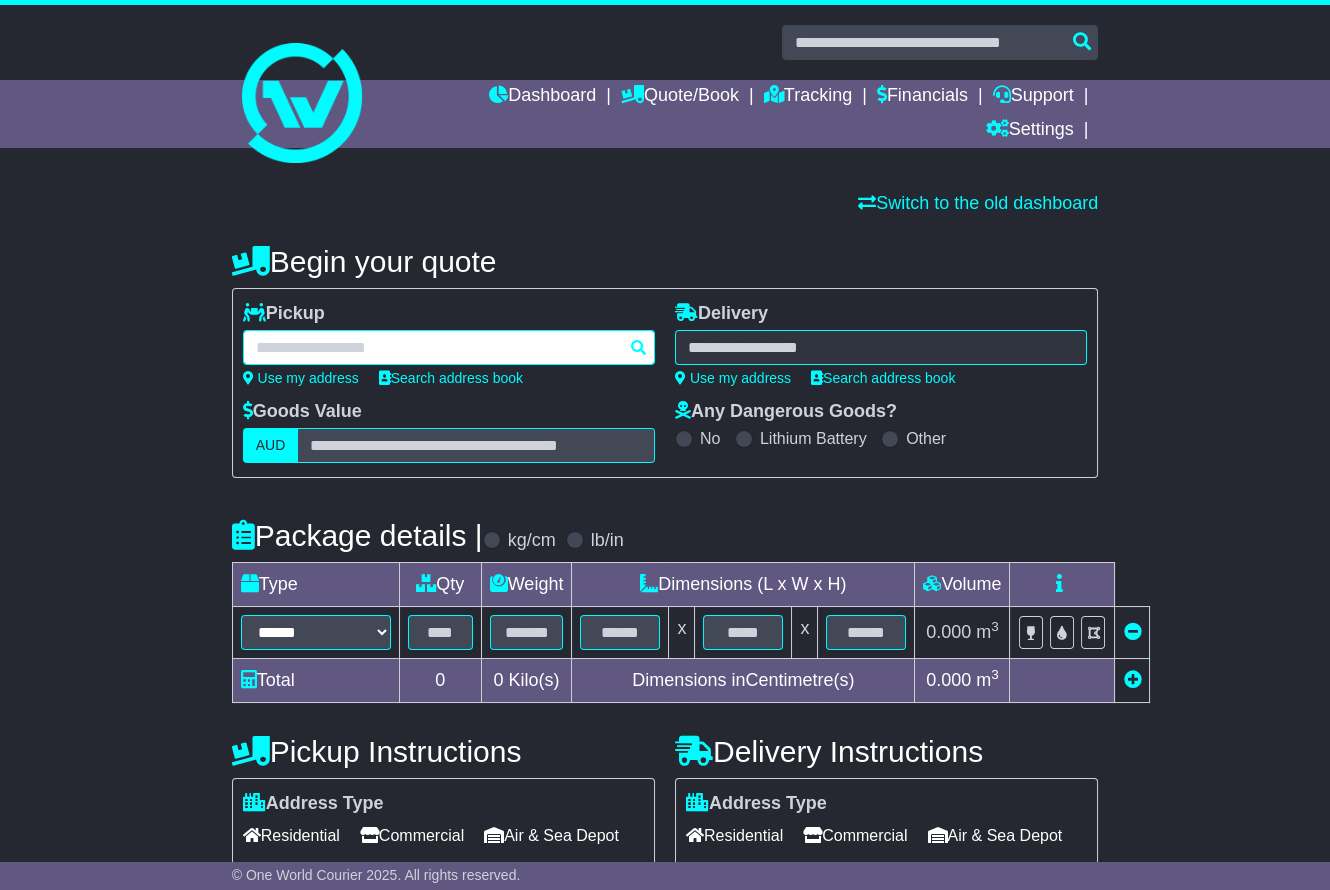 drag, startPoint x: 386, startPoint y: 351, endPoint x: 327, endPoint y: 362, distance: 60.016663 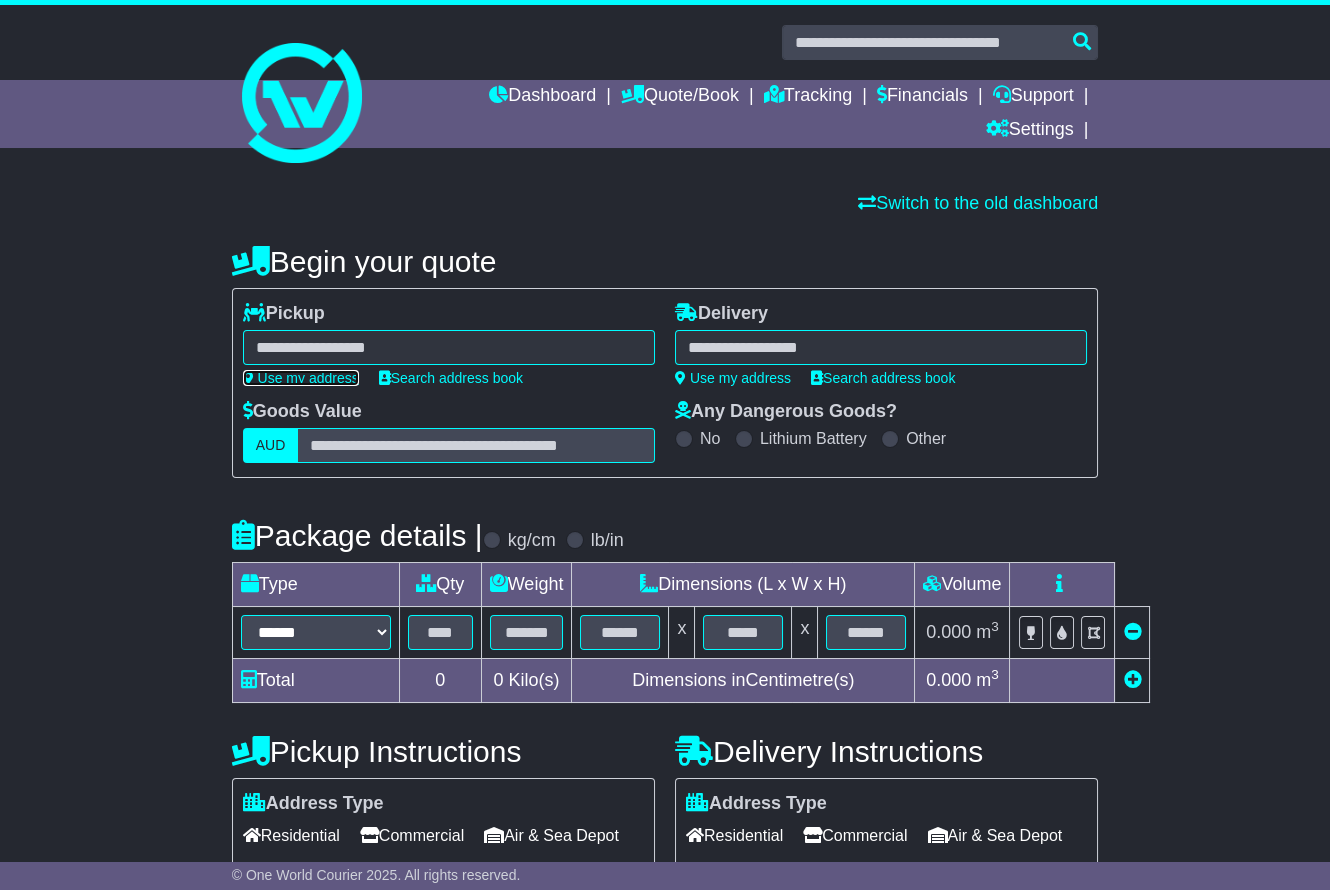 click on "Use my address" at bounding box center [301, 378] 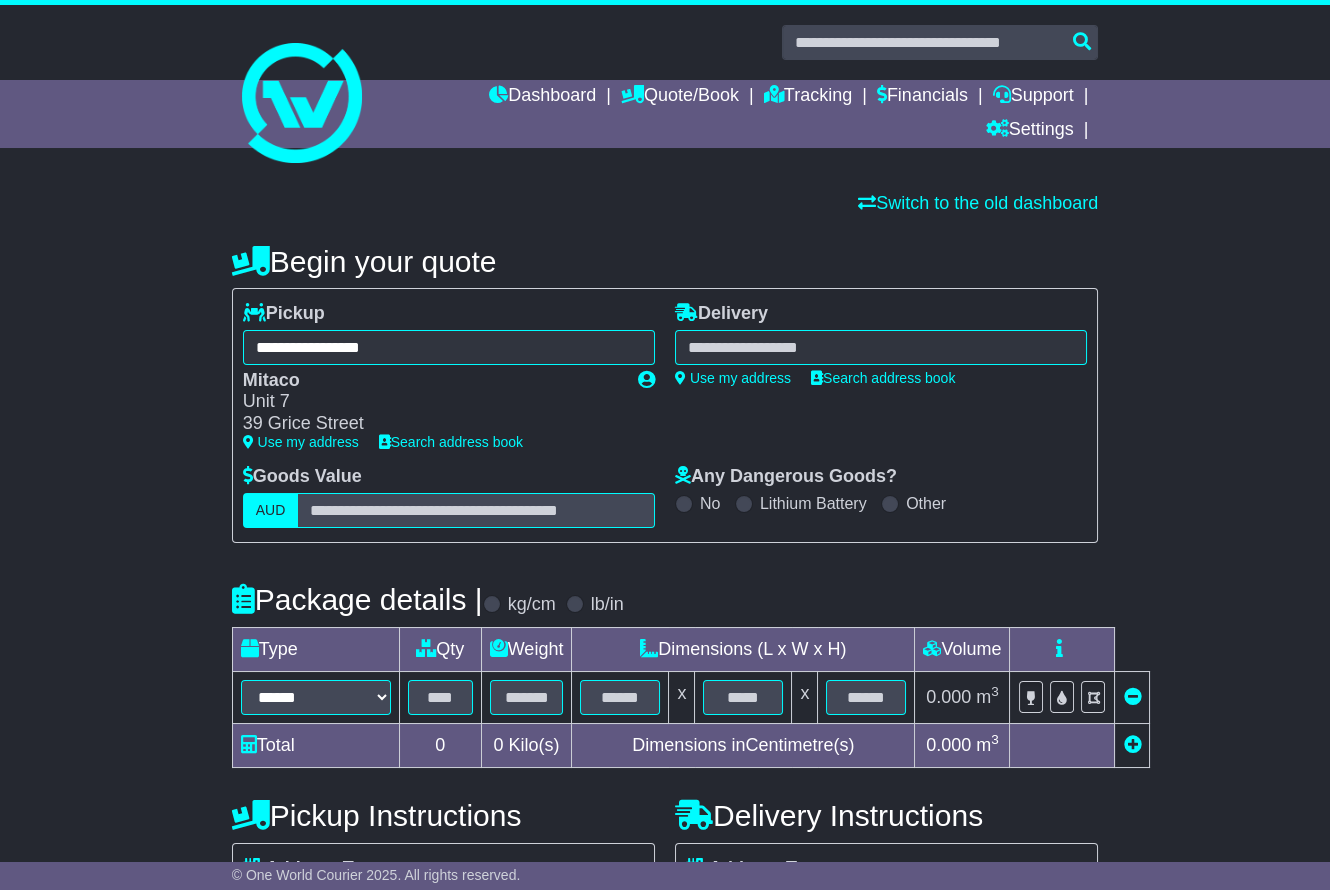 click at bounding box center (881, 347) 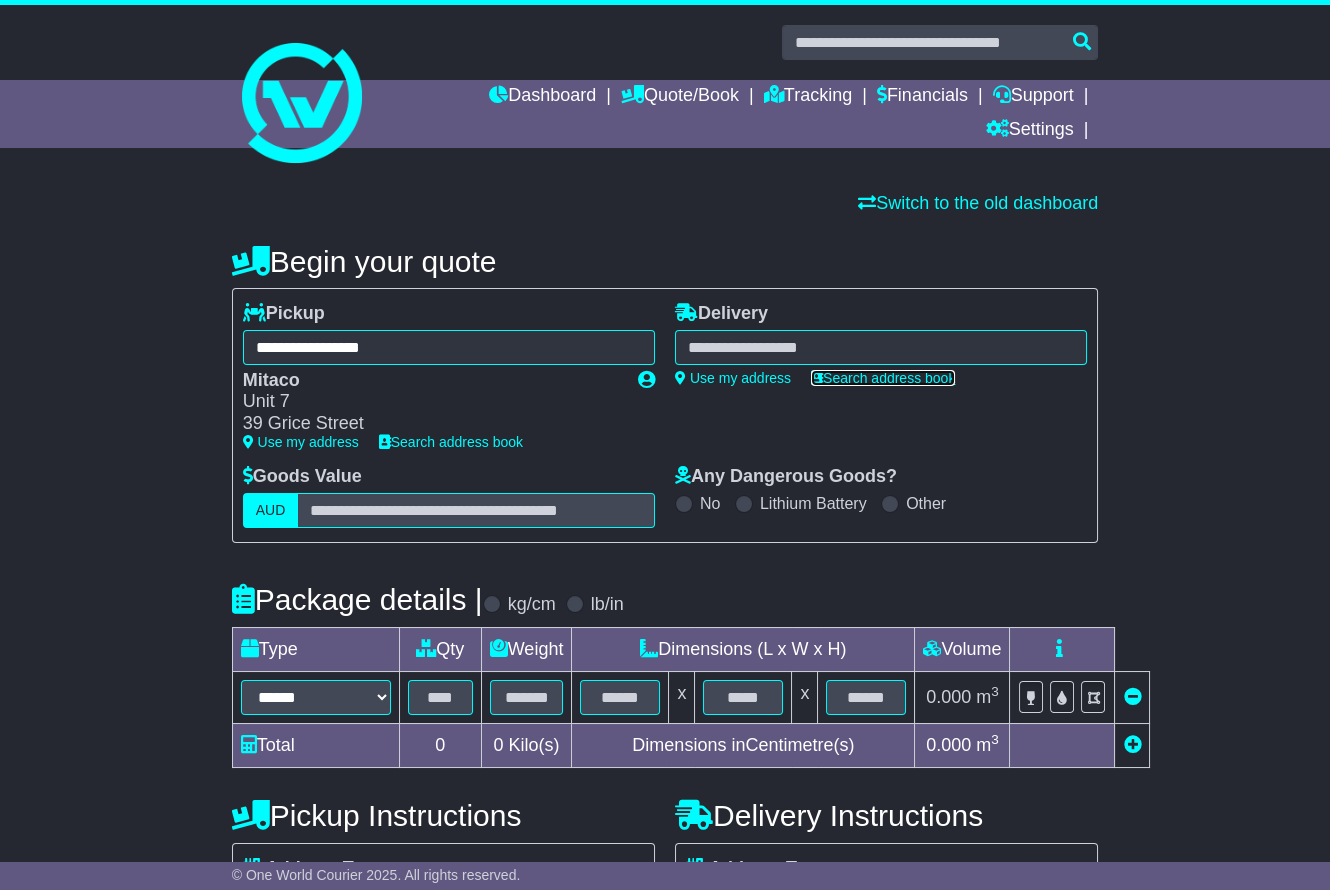 click on "Search address book" at bounding box center [883, 378] 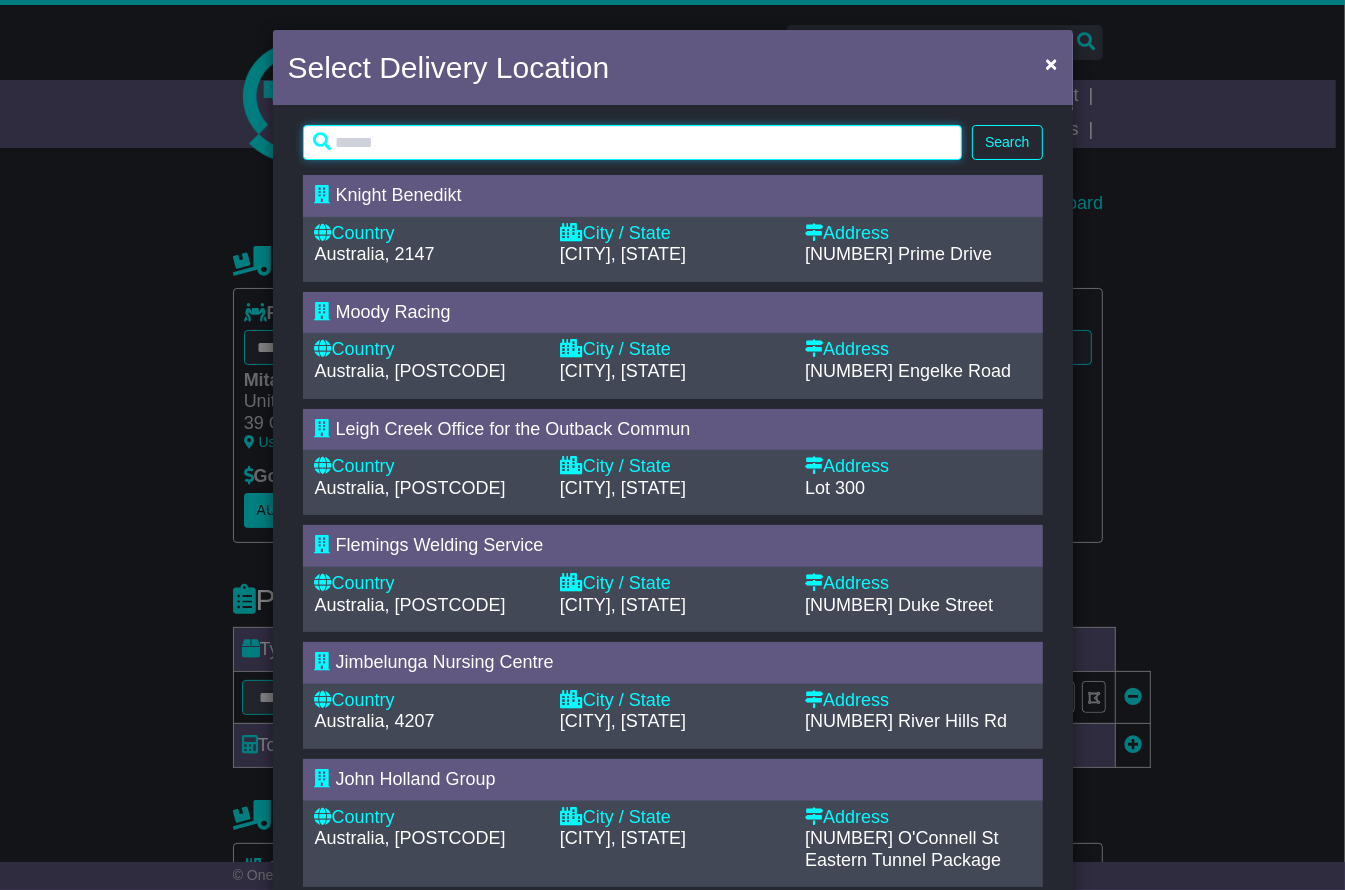 click at bounding box center [633, 142] 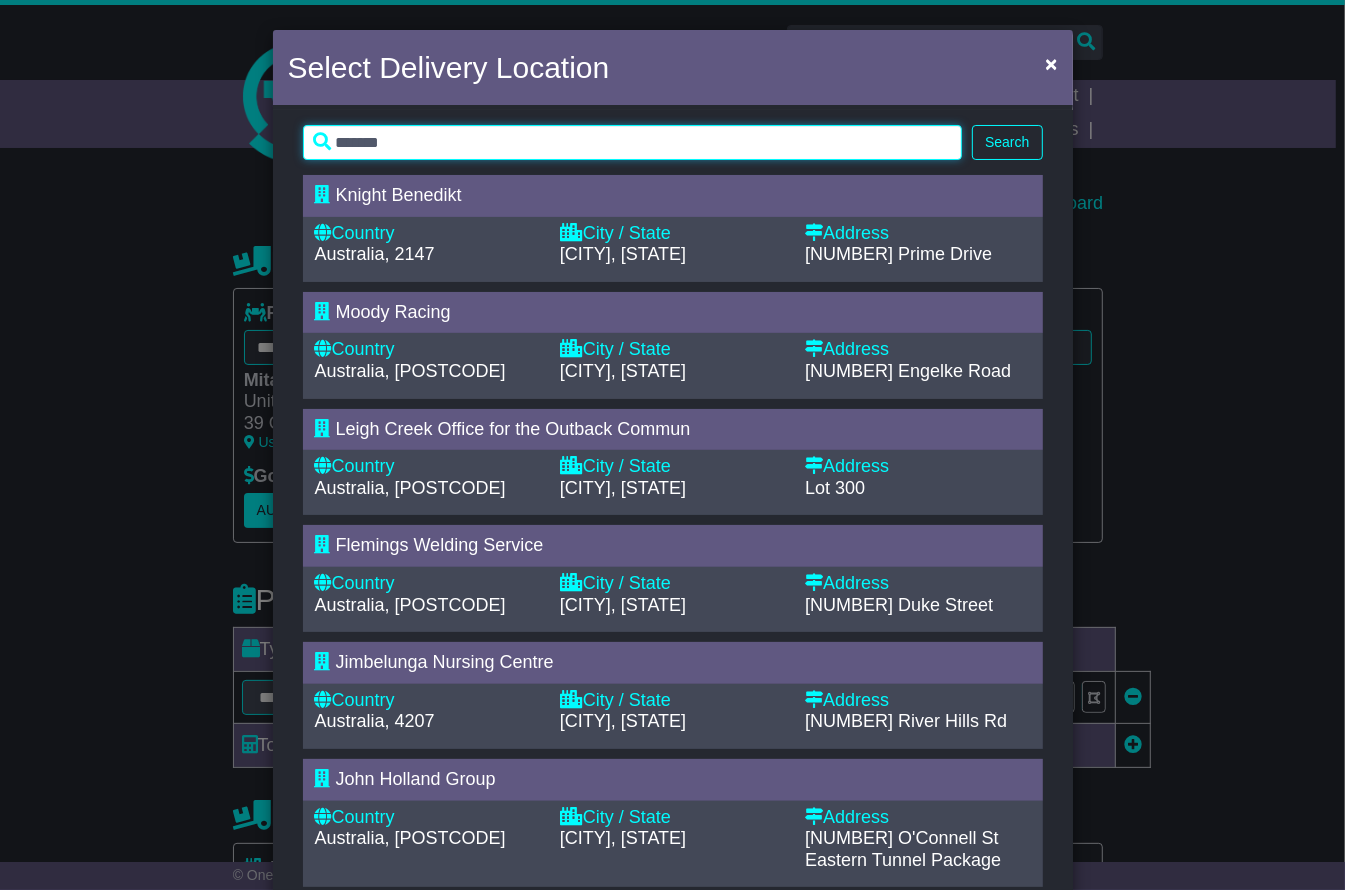 type on "*******" 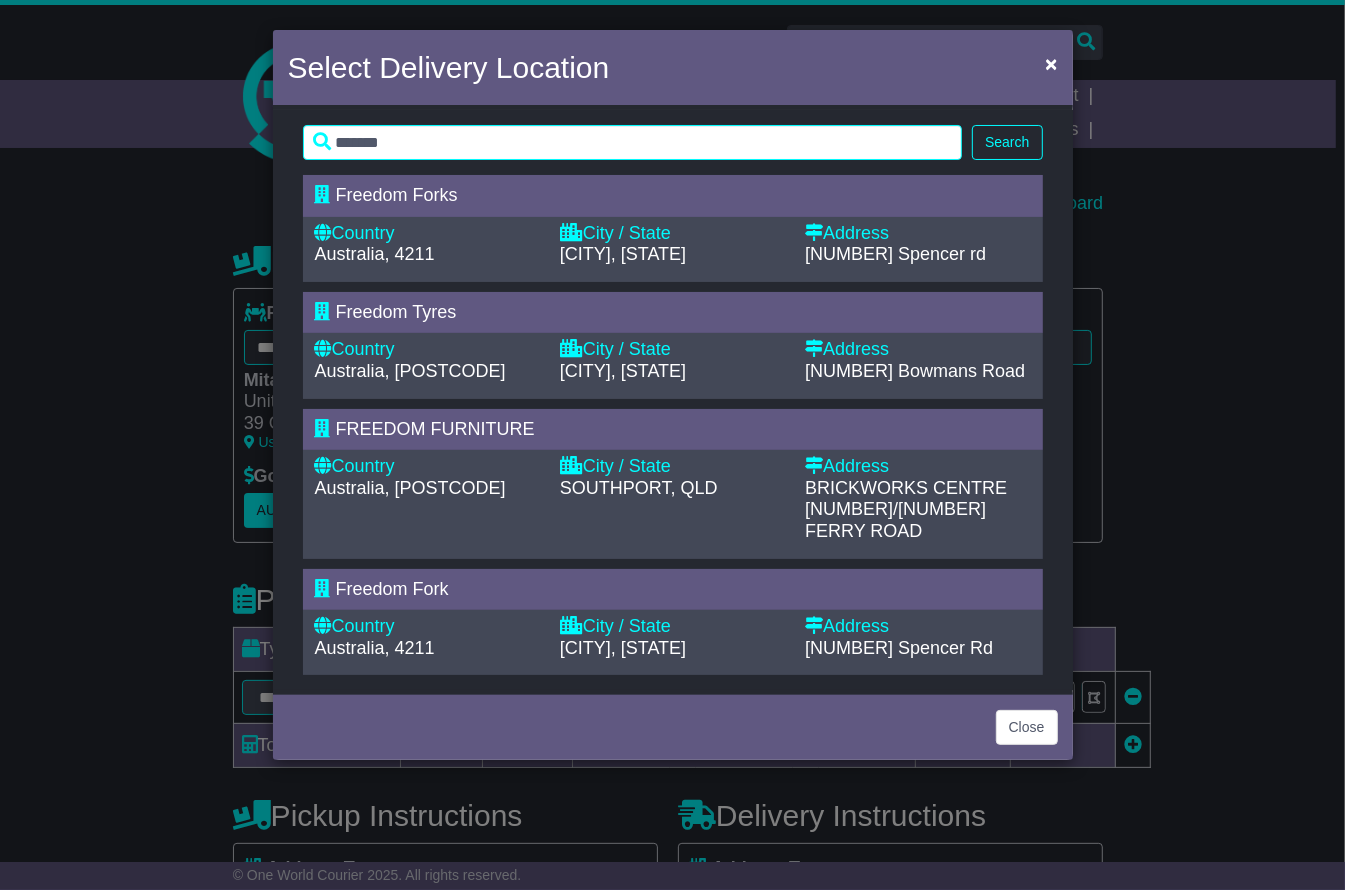 click on "Freedom Forks" at bounding box center (397, 195) 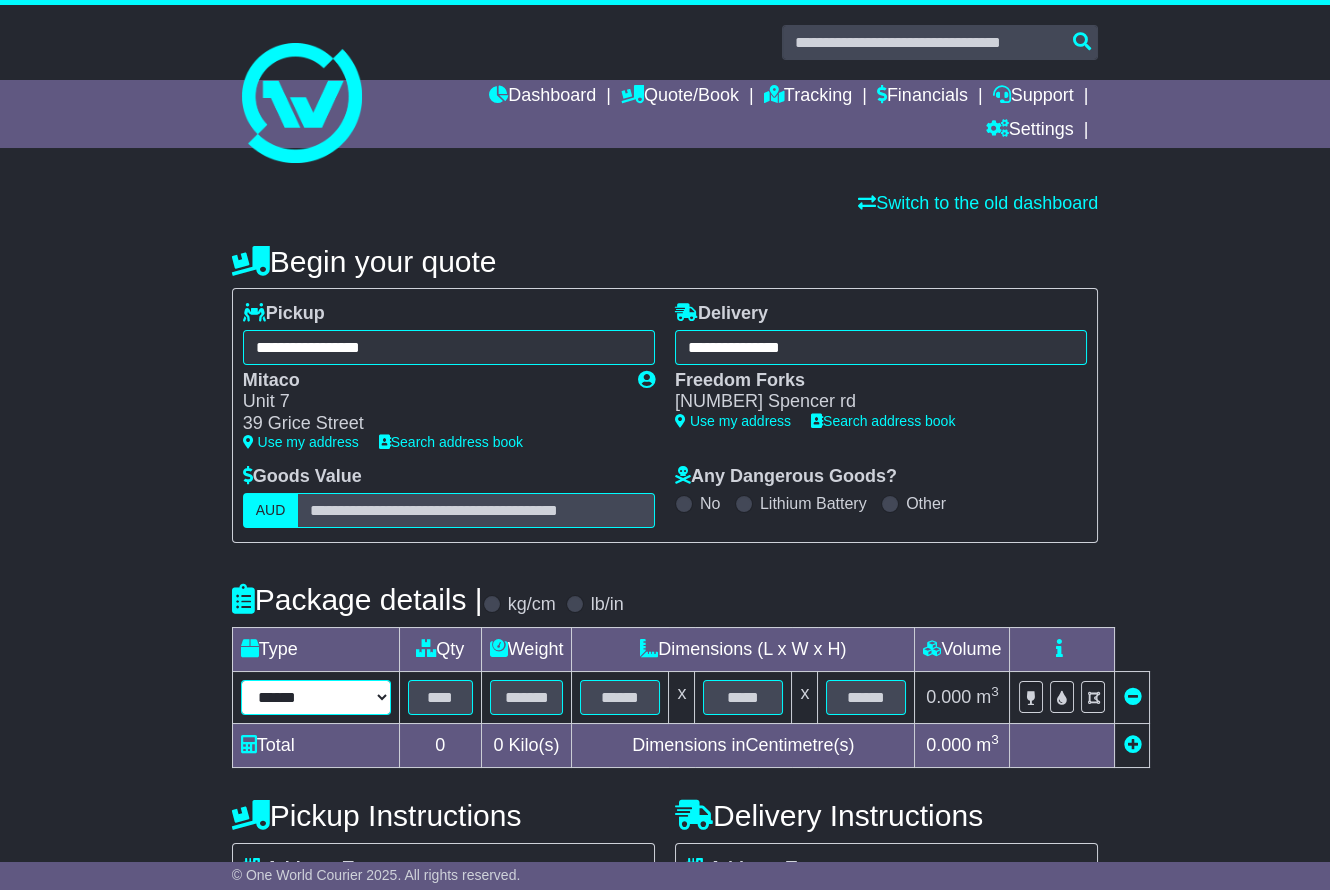 click on "**********" at bounding box center [316, 697] 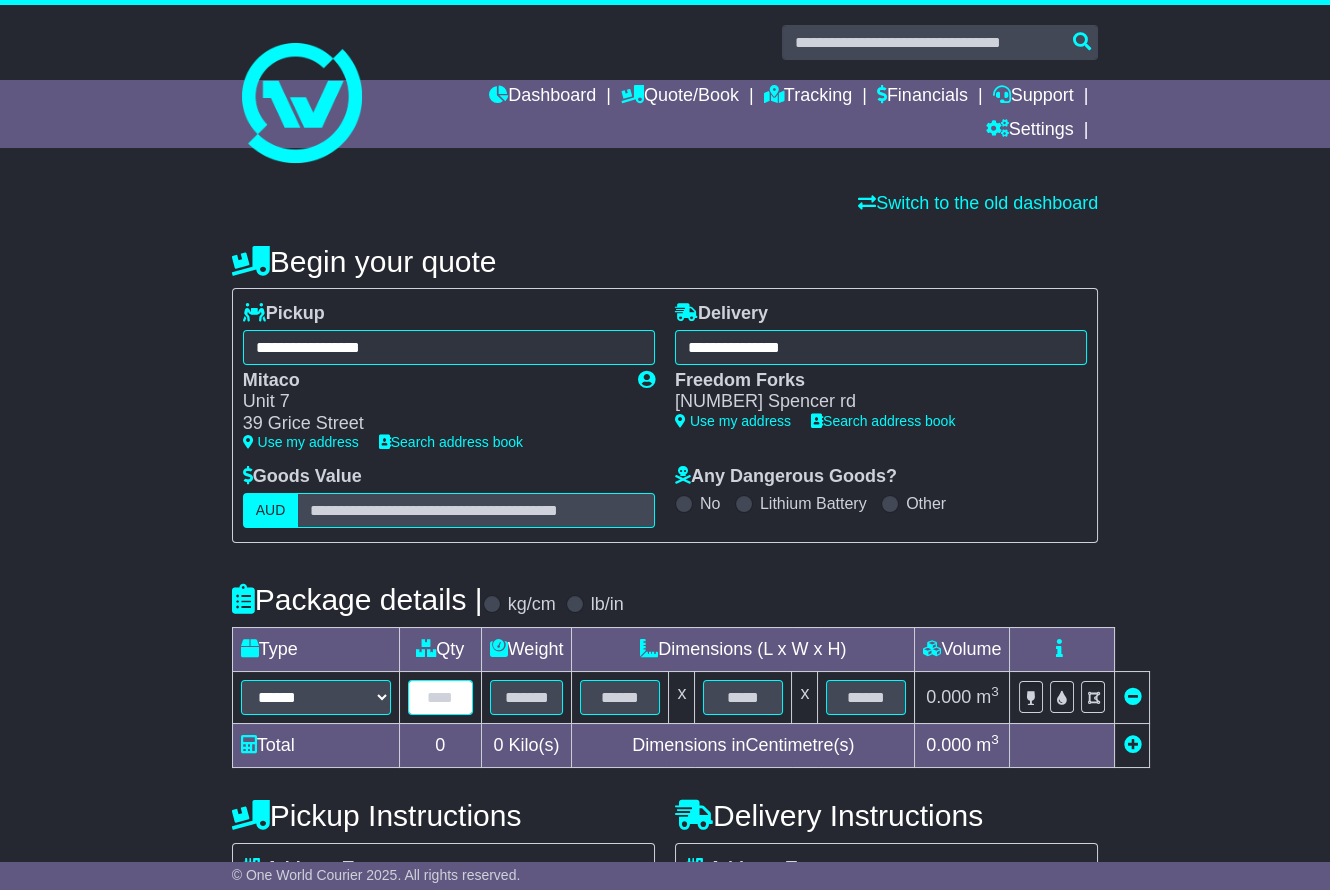 click at bounding box center [440, 697] 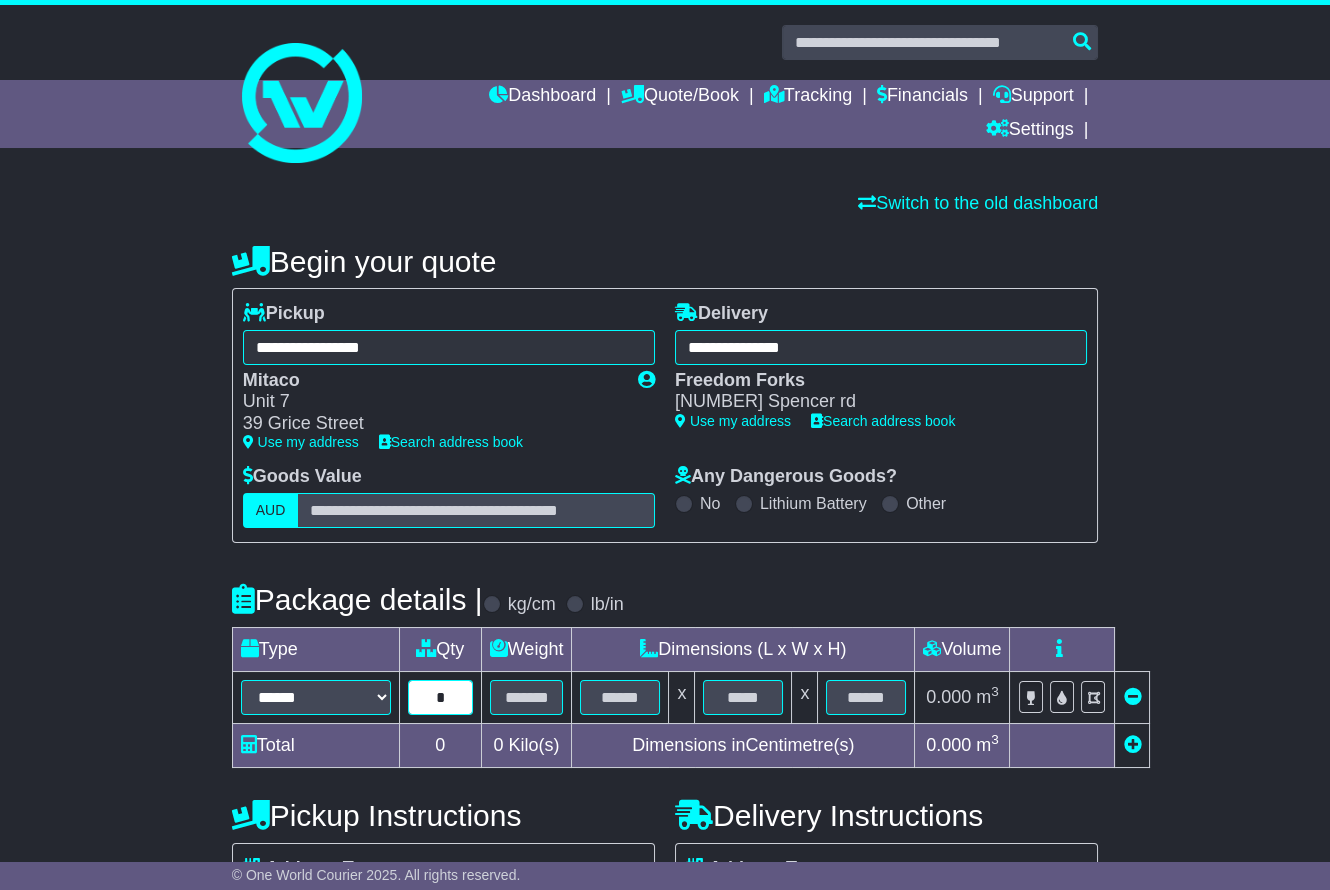 type on "*" 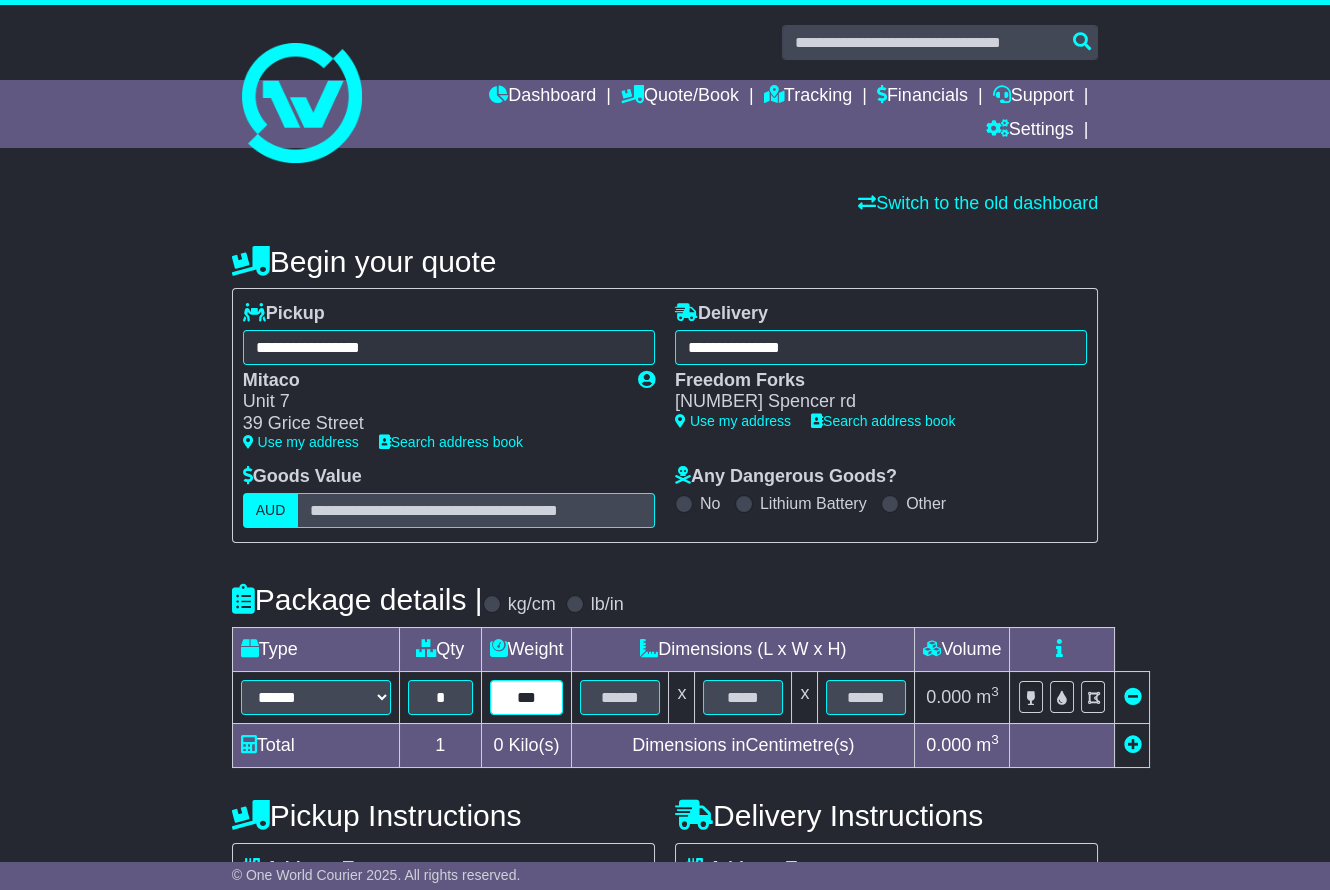 type on "***" 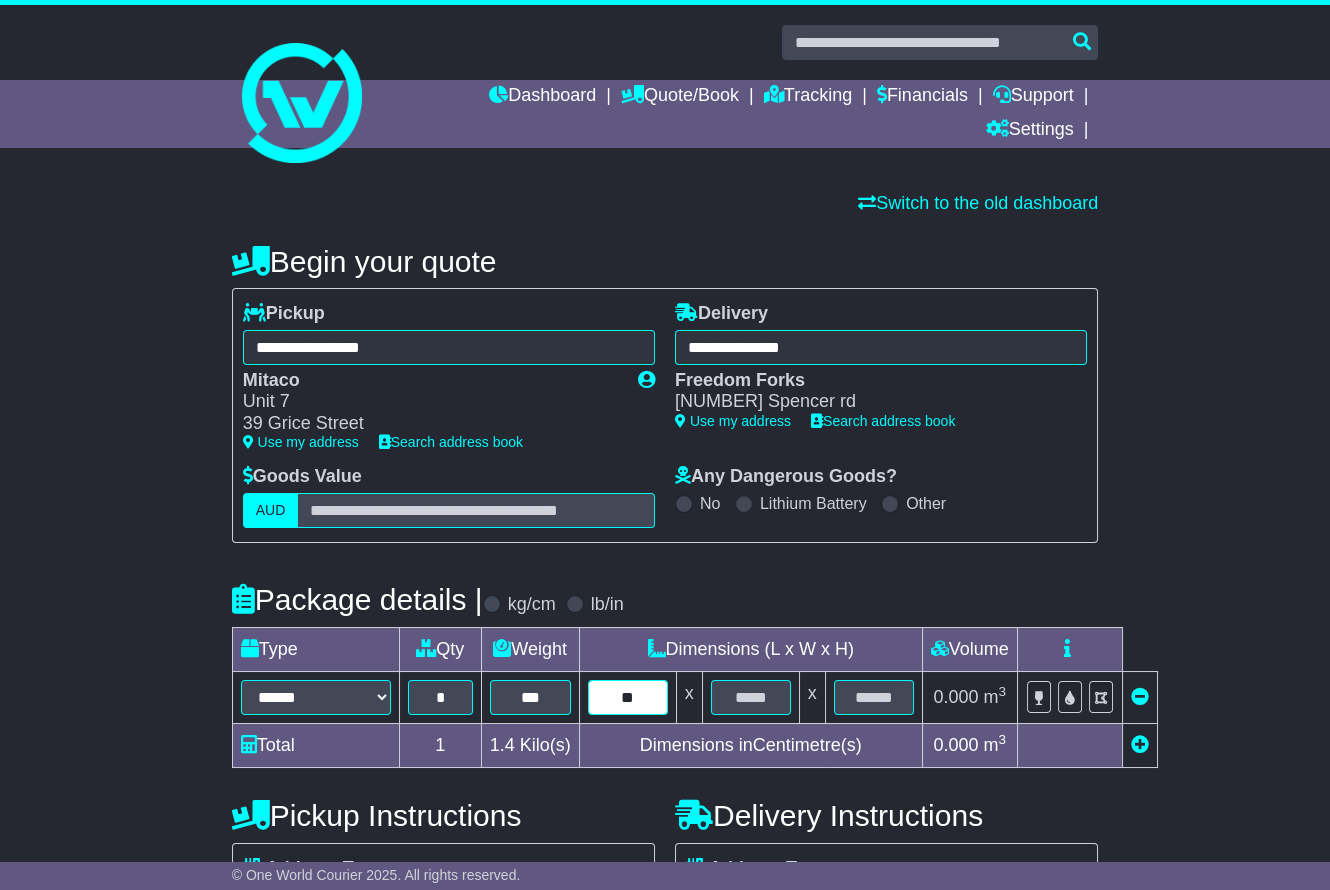 type on "**" 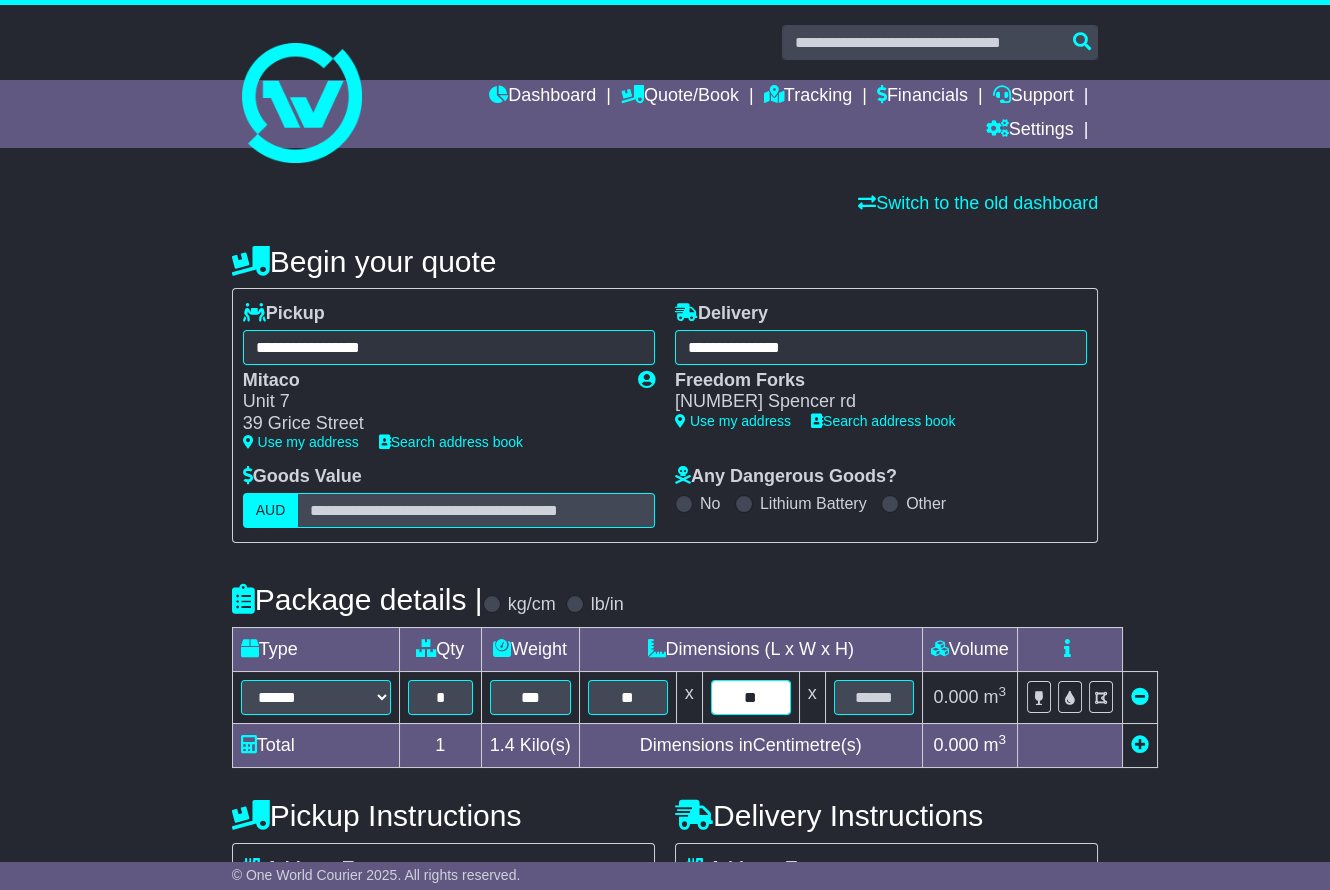 type on "**" 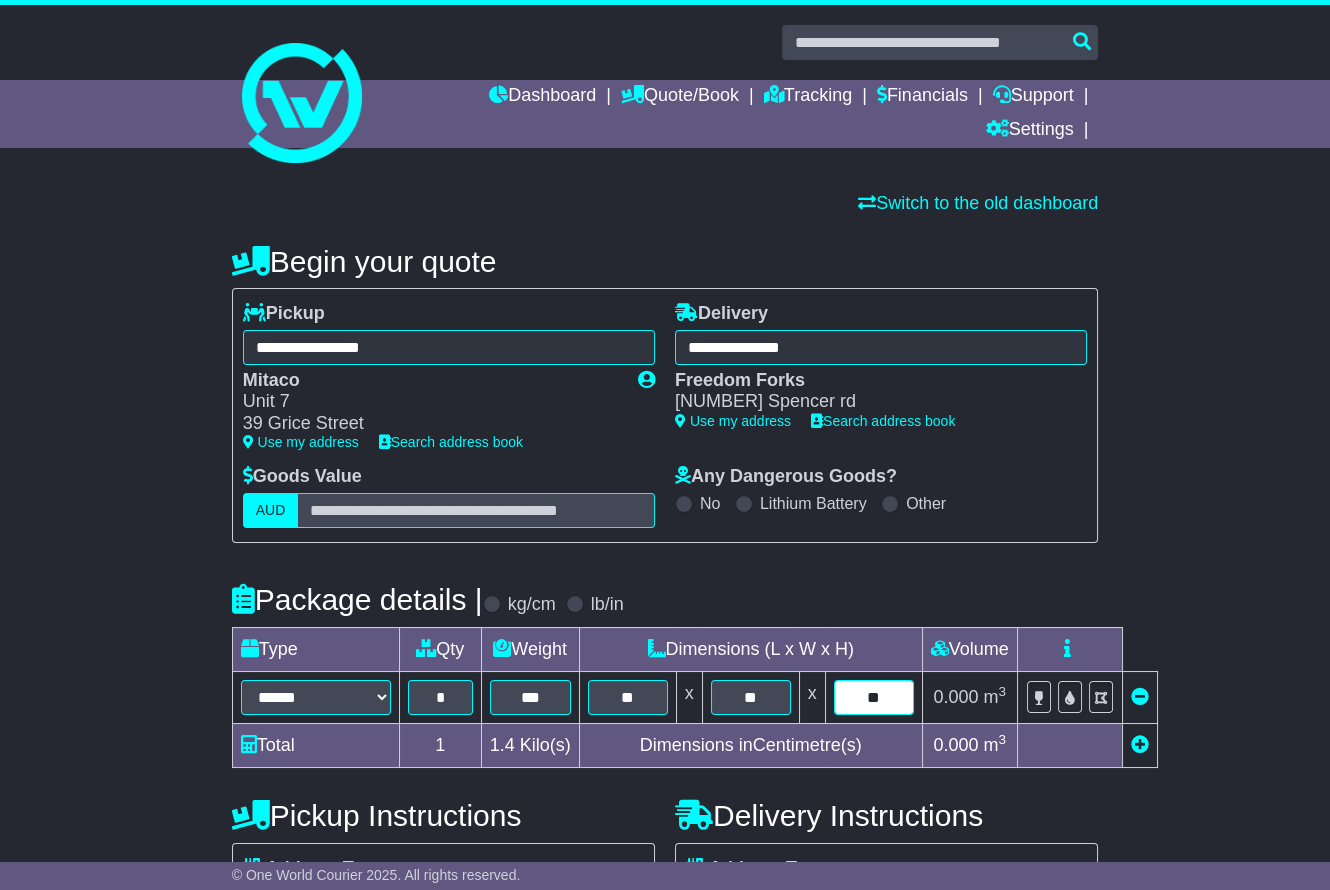 type on "**" 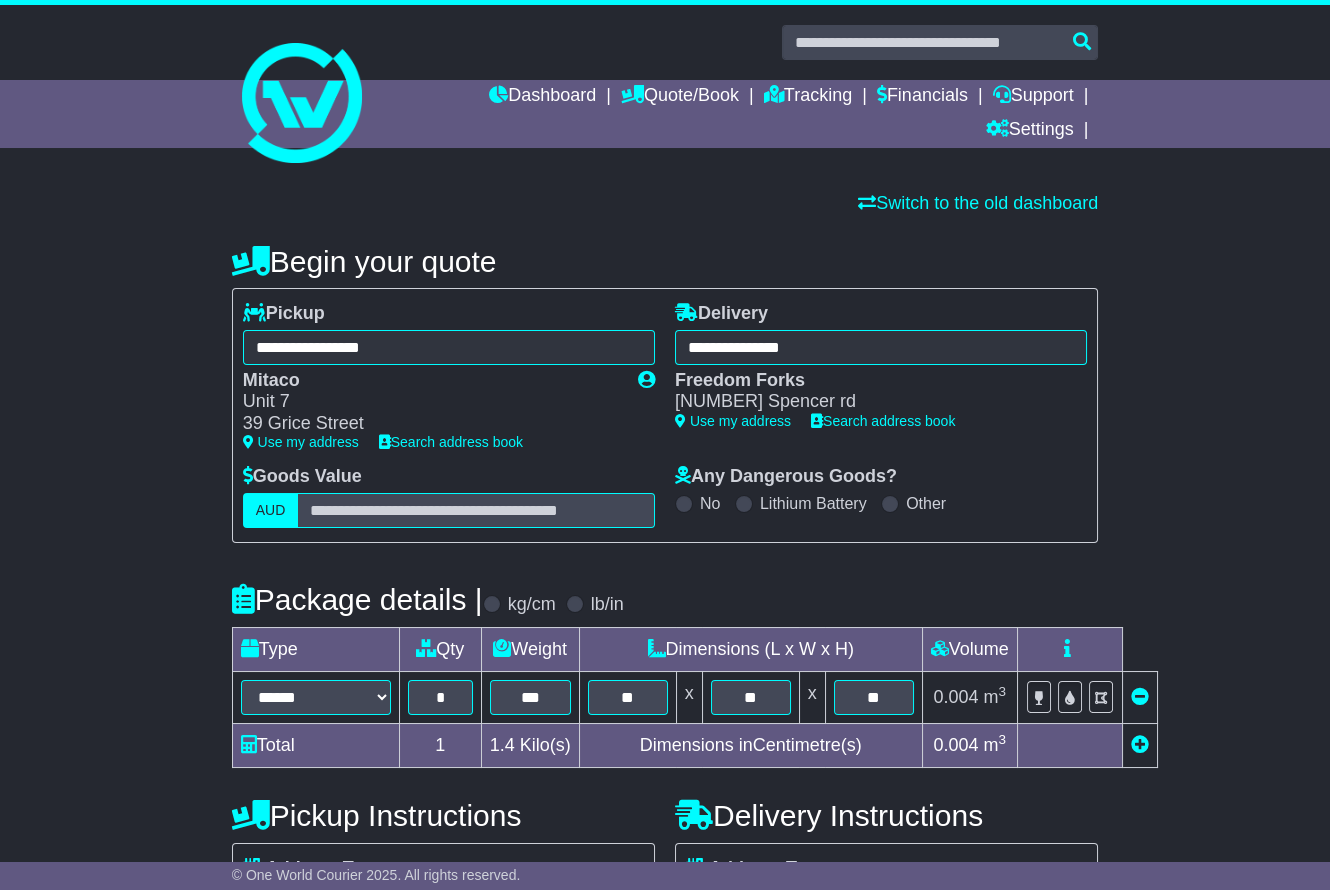scroll, scrollTop: 294, scrollLeft: 0, axis: vertical 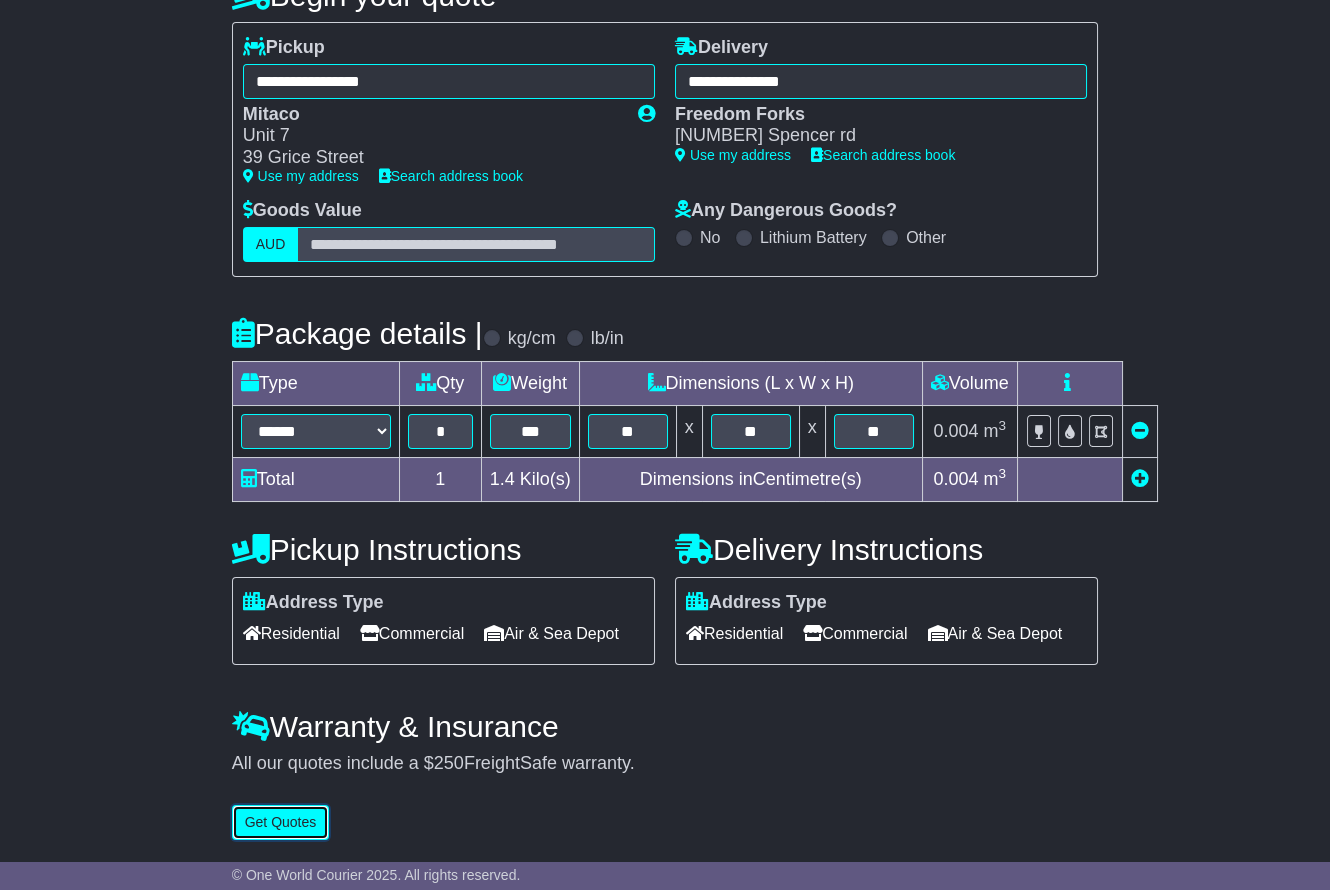 type 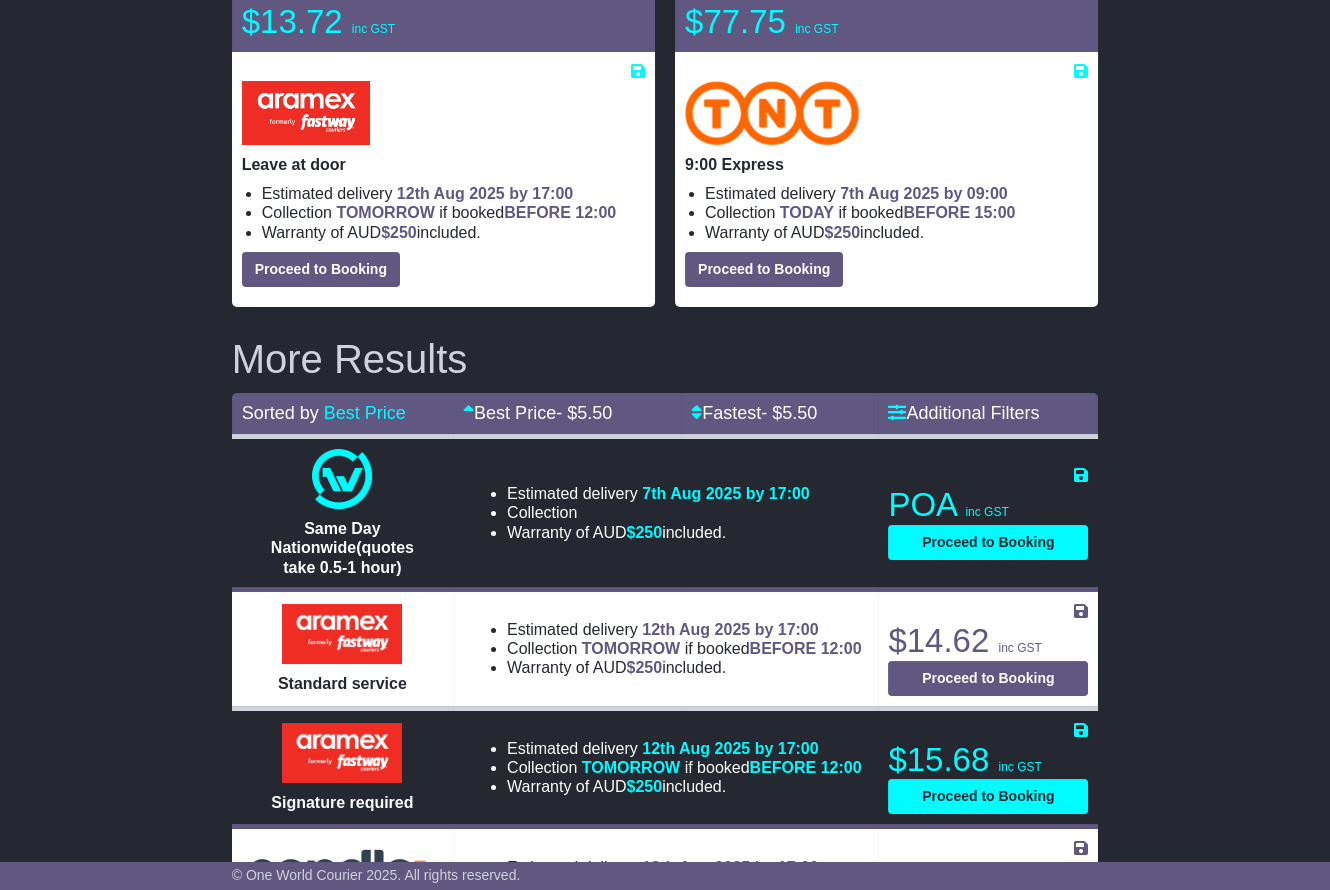 scroll, scrollTop: 1100, scrollLeft: 0, axis: vertical 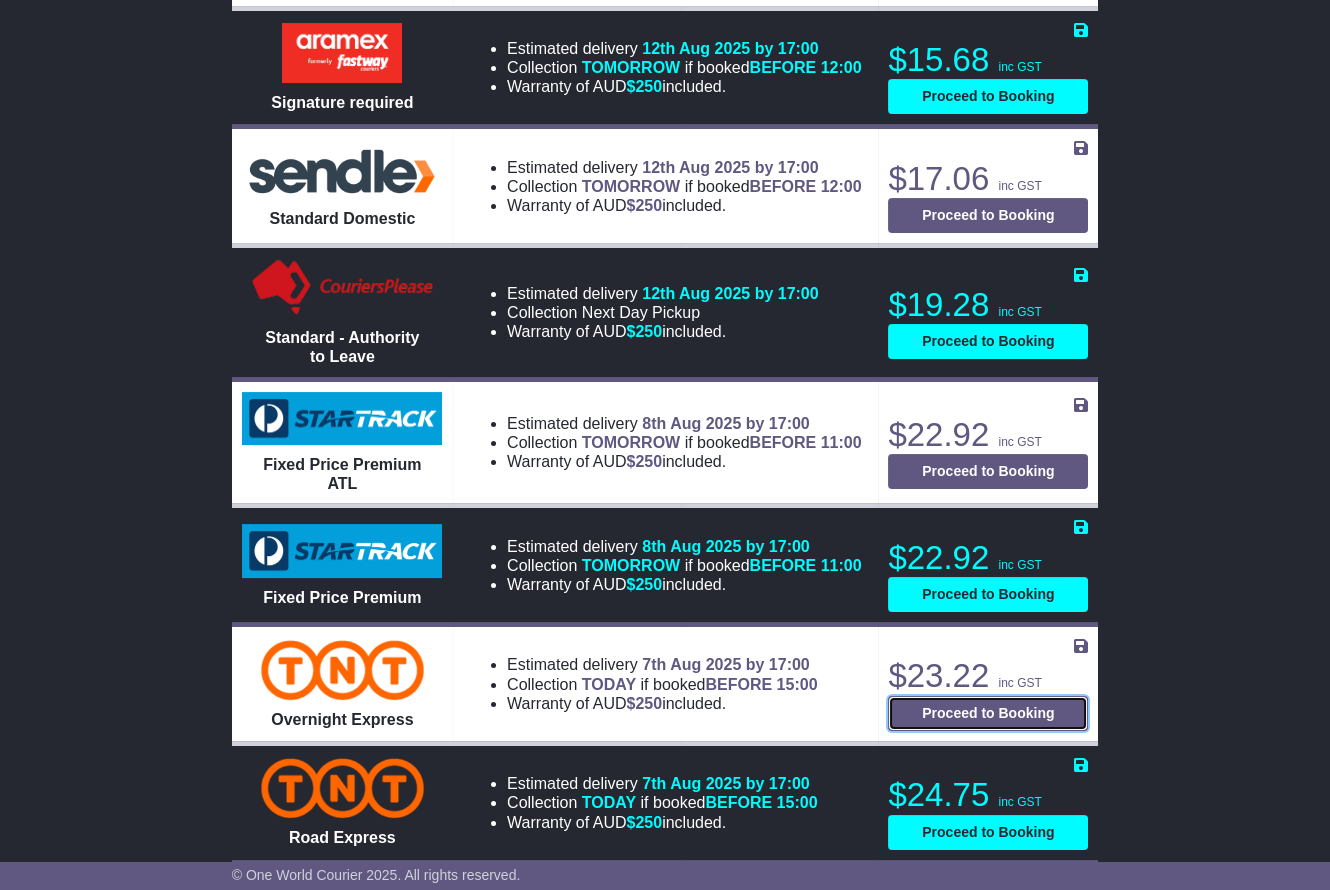 click on "Proceed to Booking" at bounding box center [988, 713] 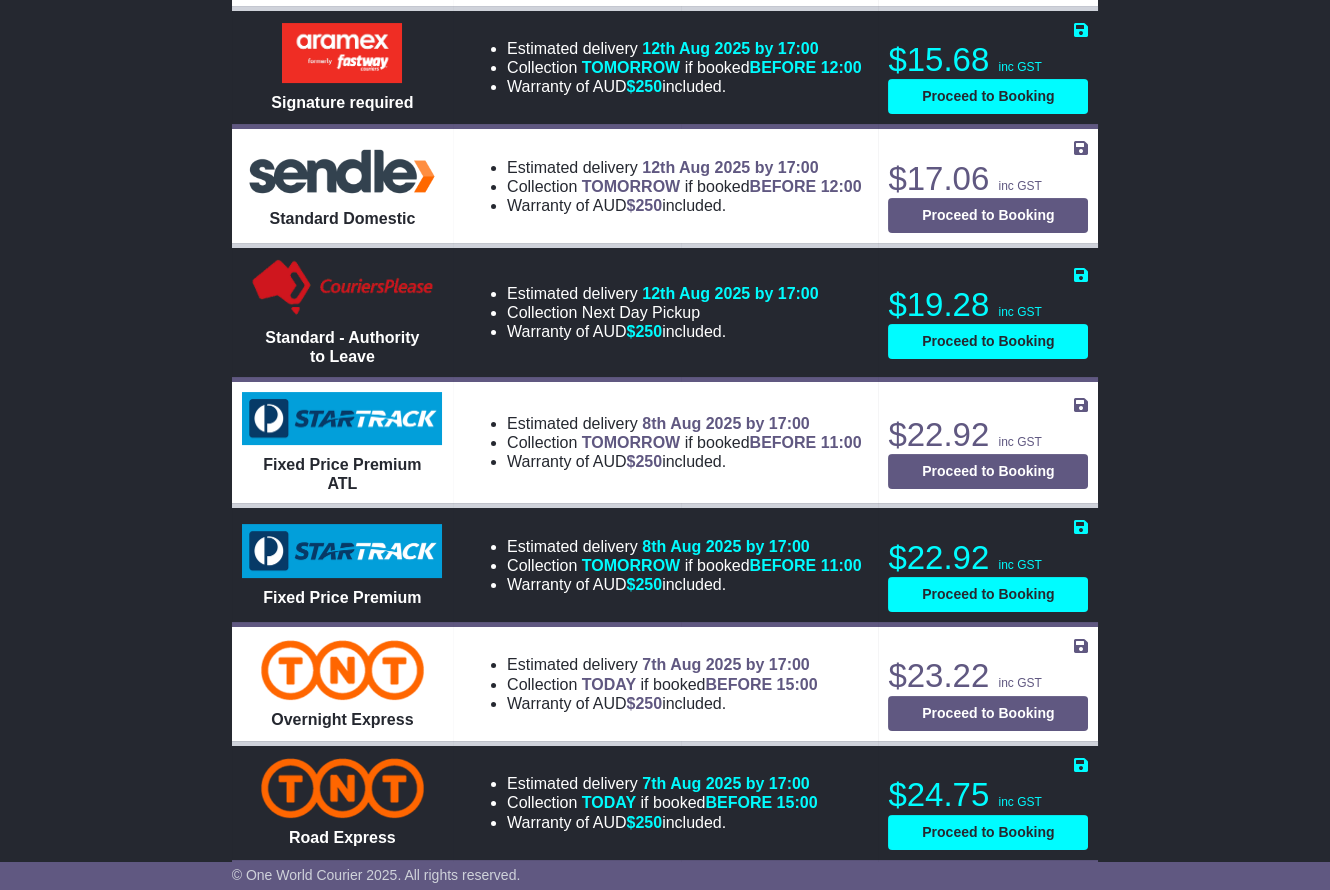 select on "****" 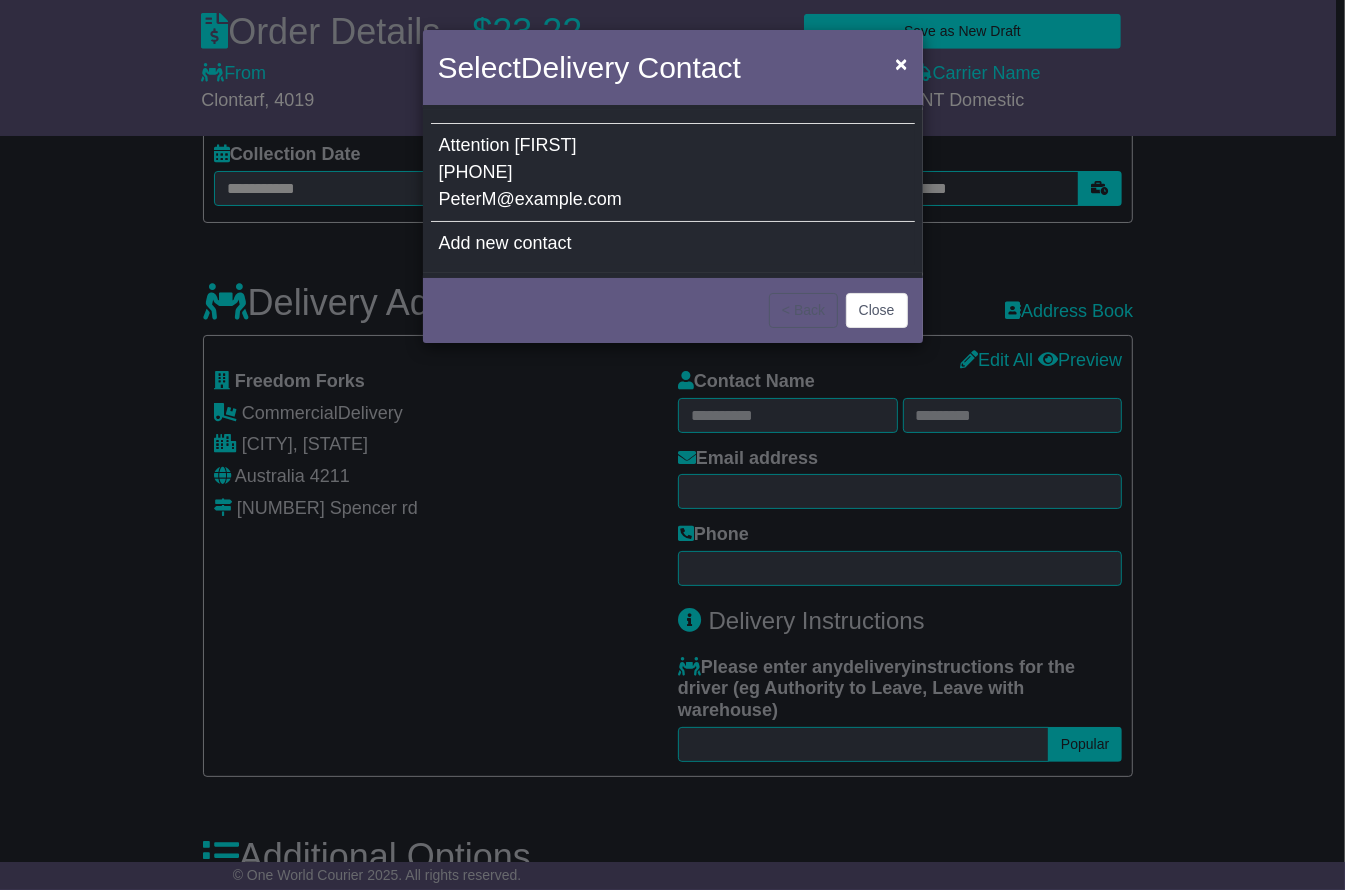 click on "Add new contact" at bounding box center [505, 243] 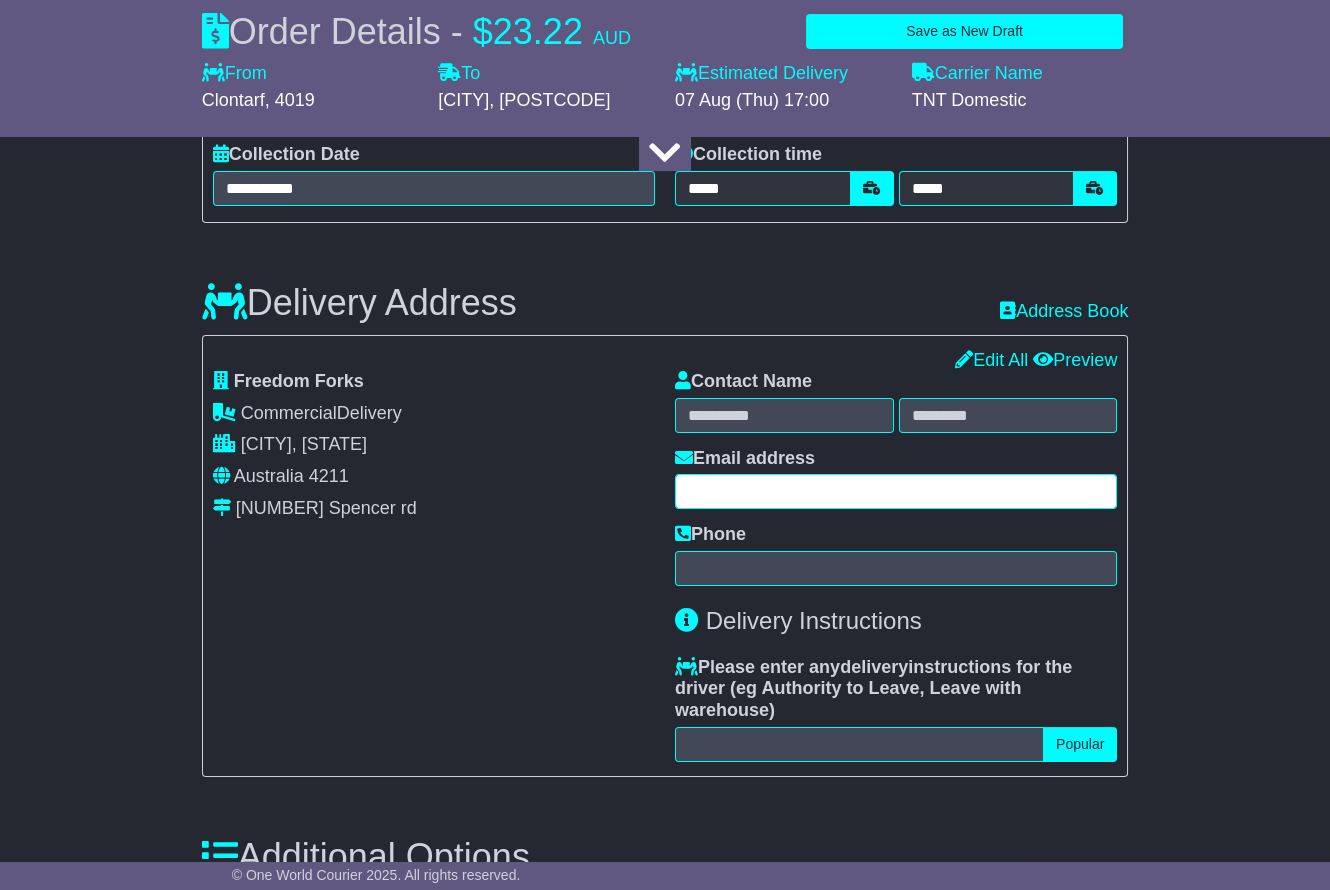 click at bounding box center [896, 491] 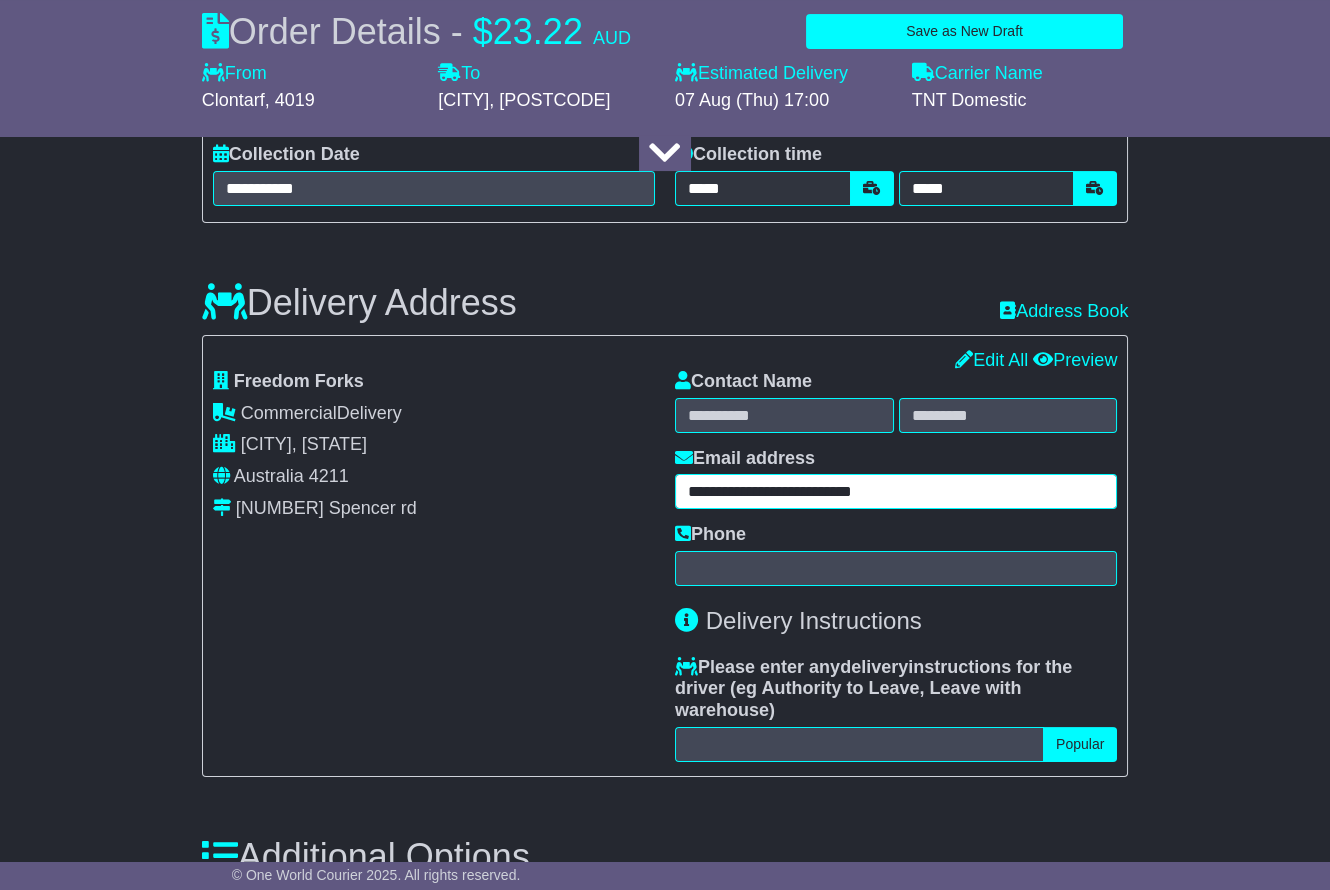 type on "**********" 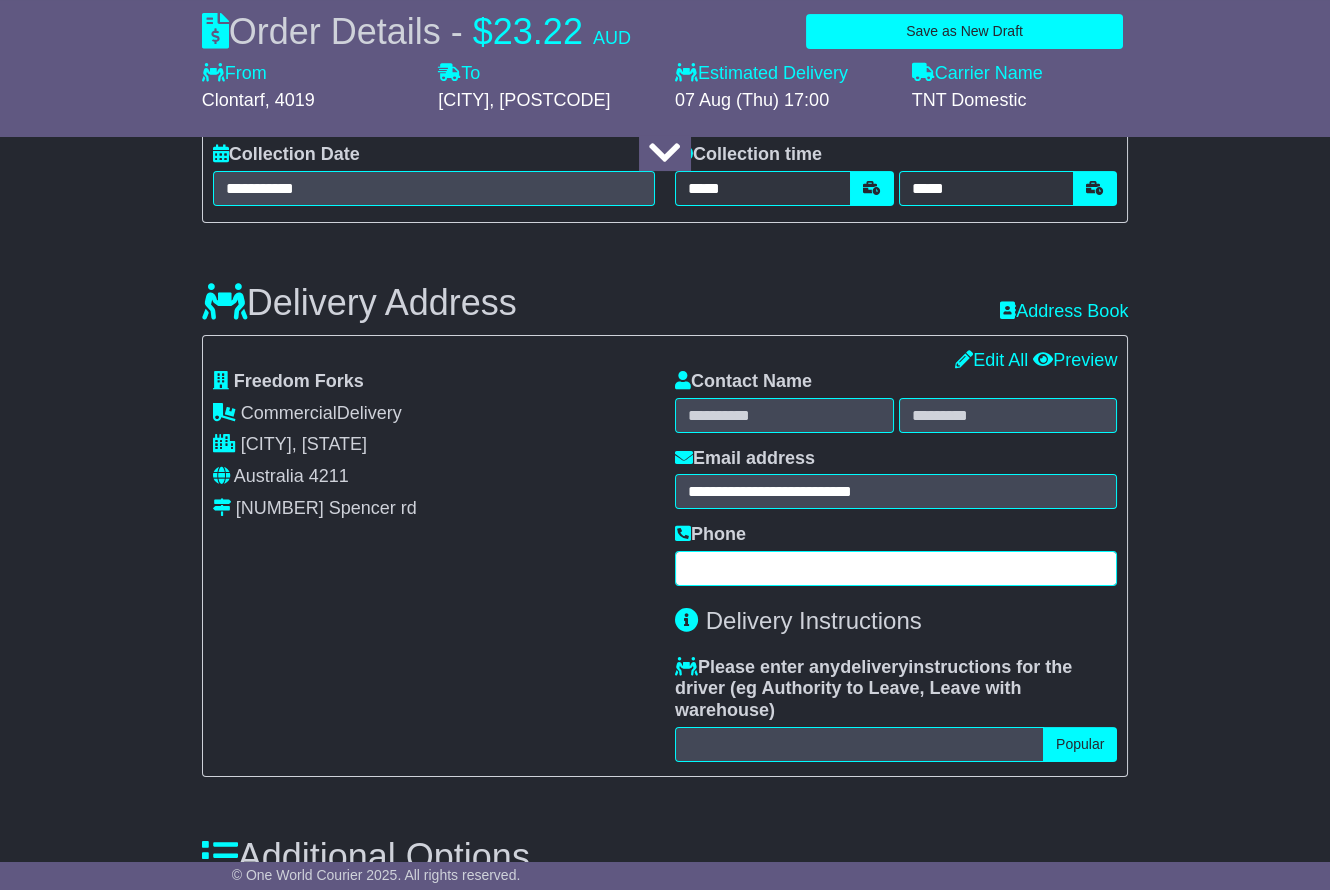 click at bounding box center (896, 568) 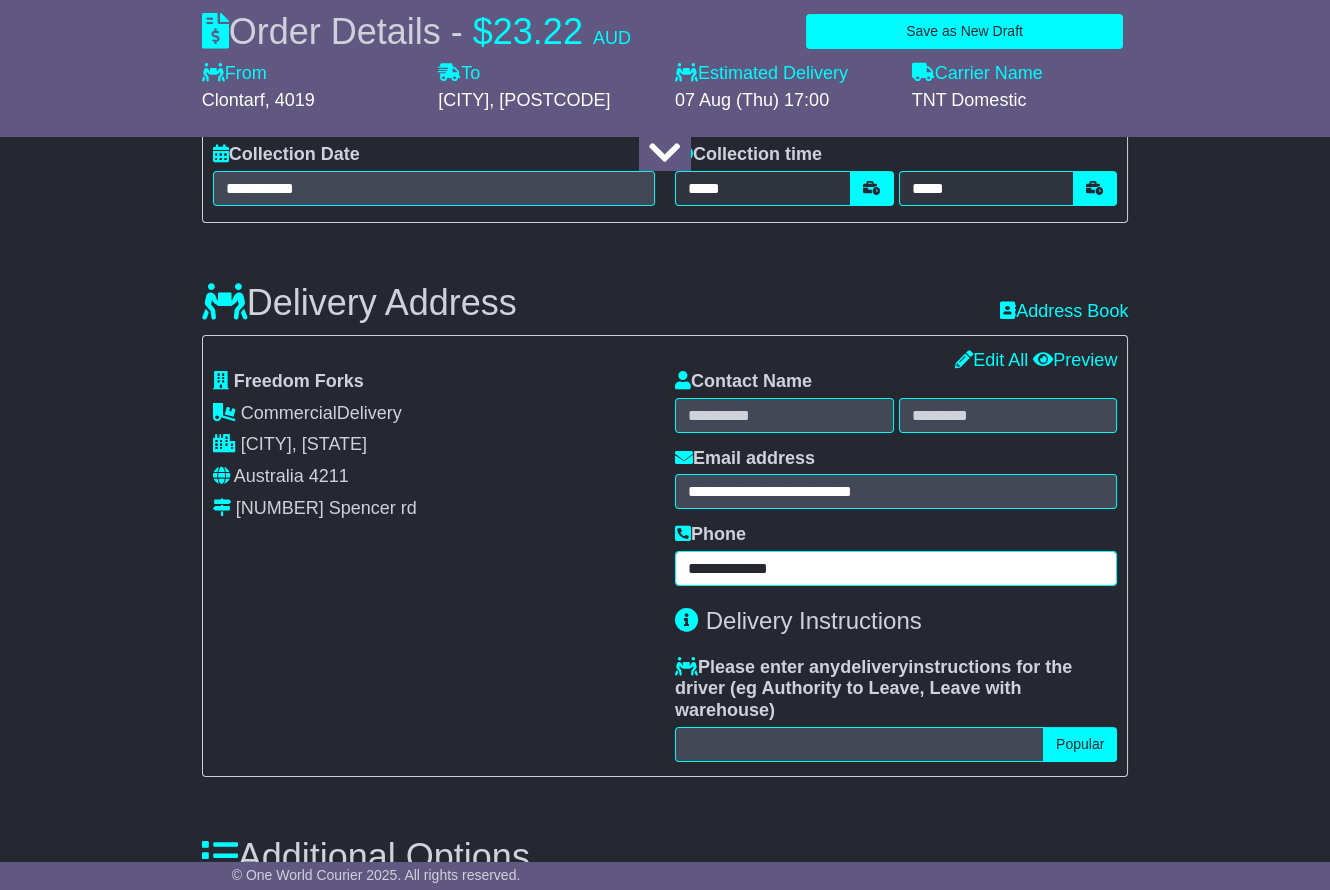 click on "**********" at bounding box center [896, 568] 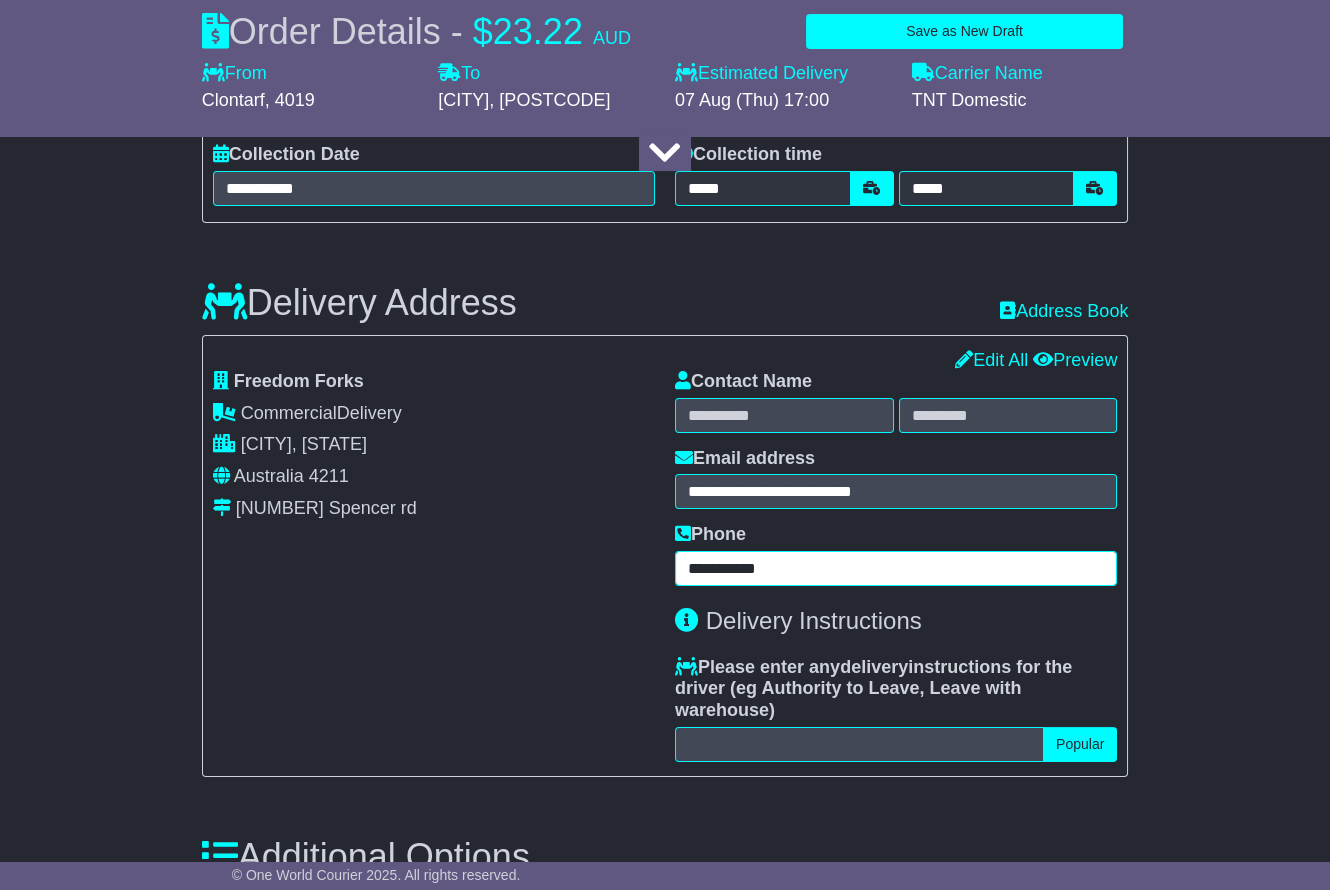 type on "**********" 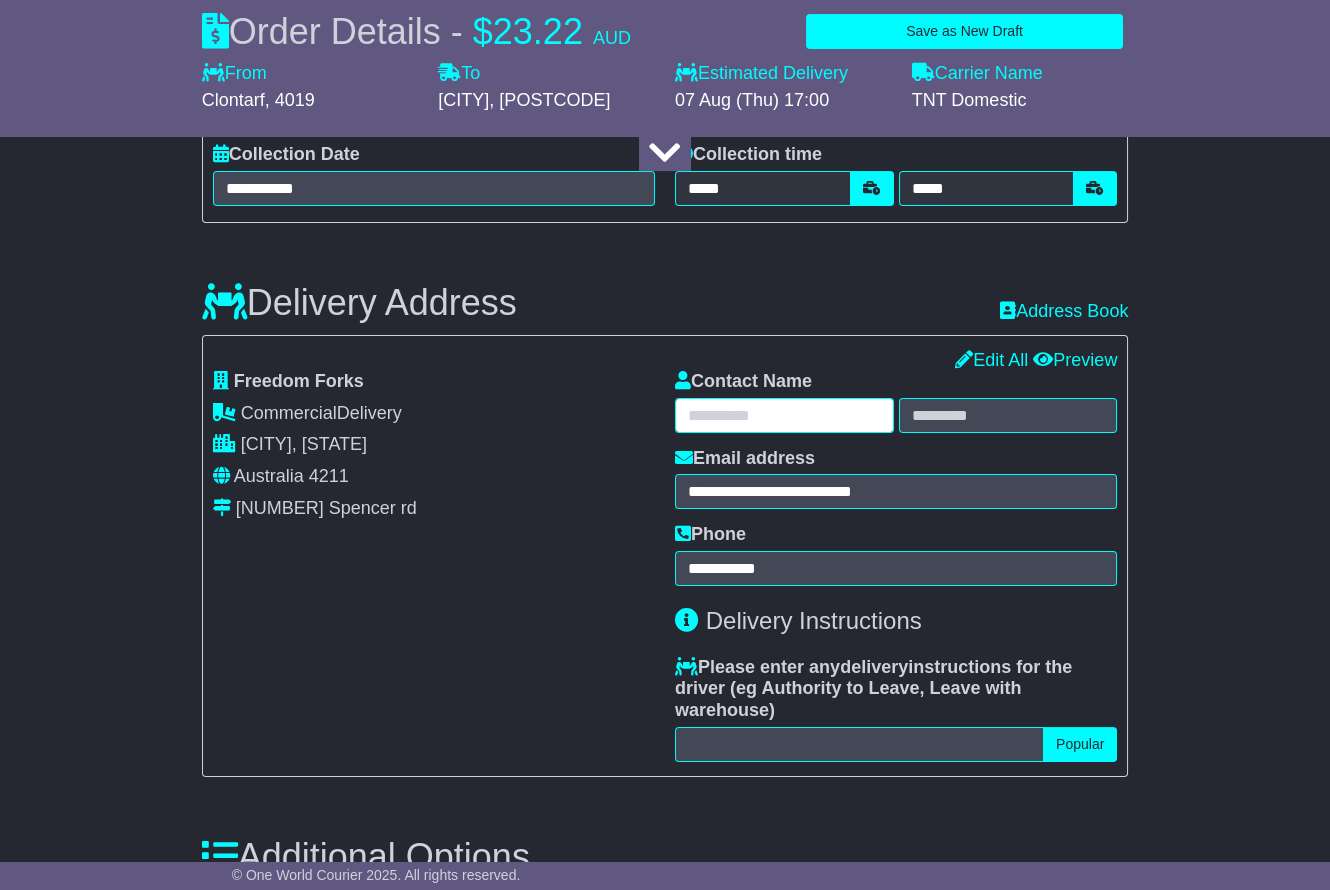 click at bounding box center [784, 415] 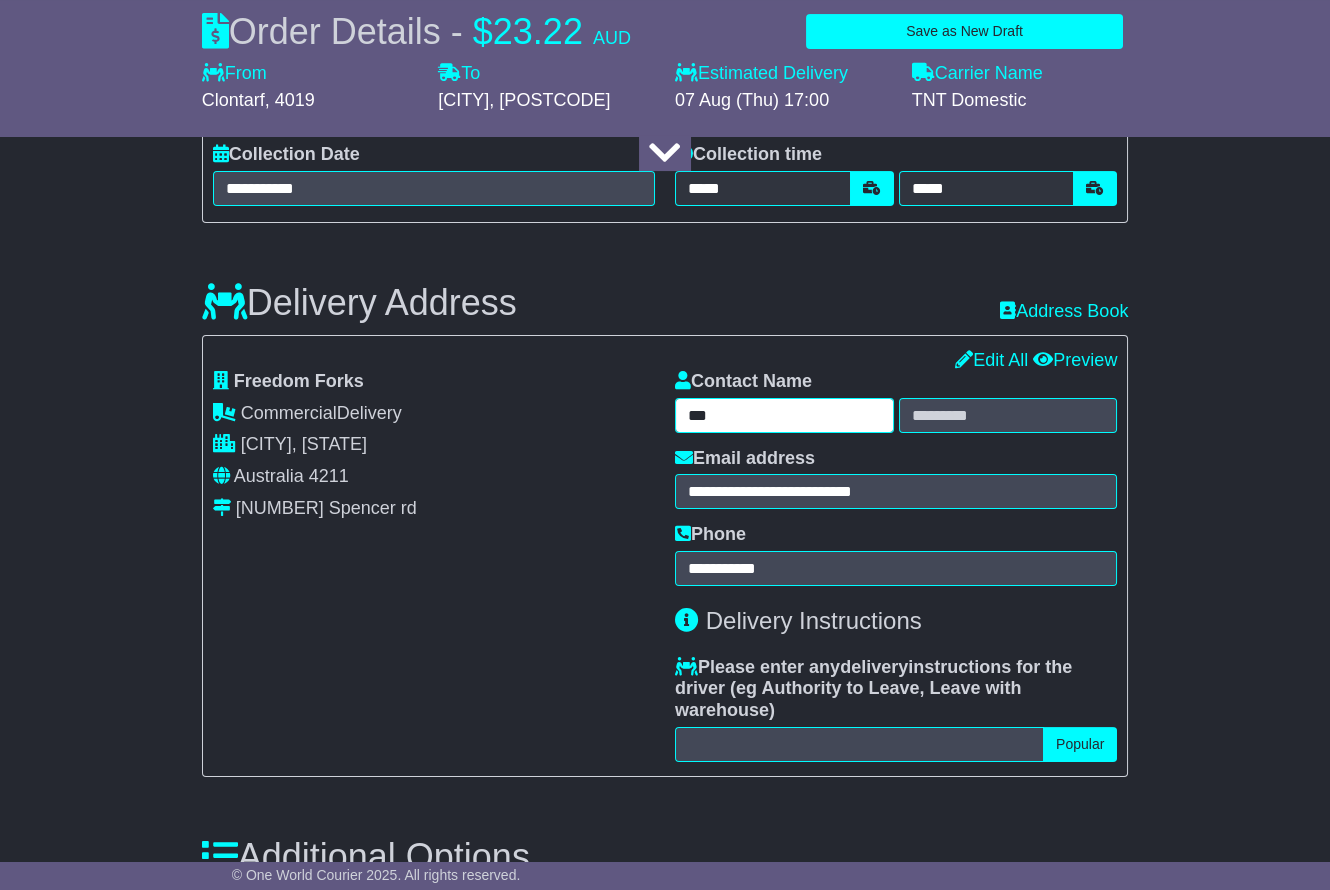 type on "***" 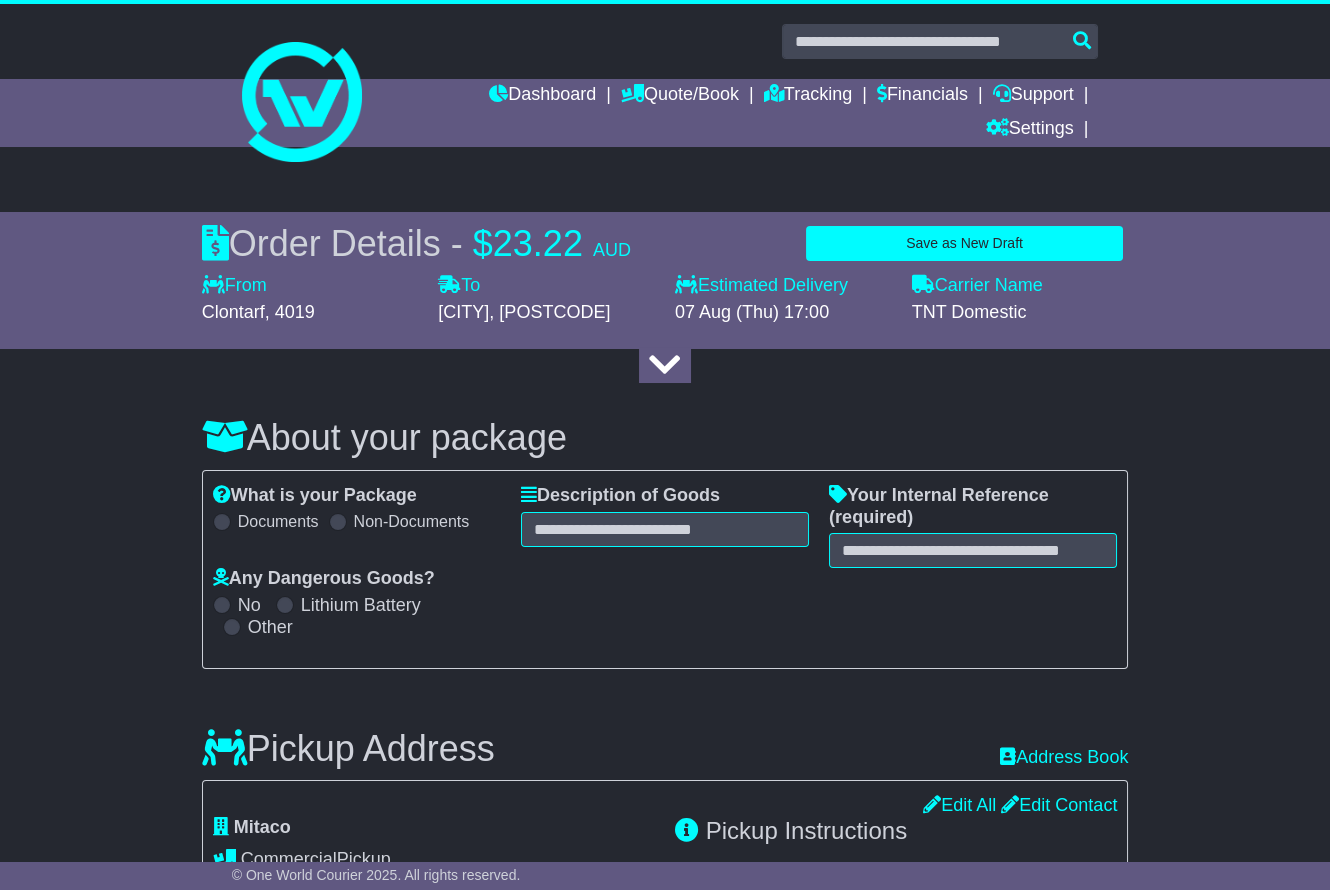 scroll, scrollTop: 0, scrollLeft: 0, axis: both 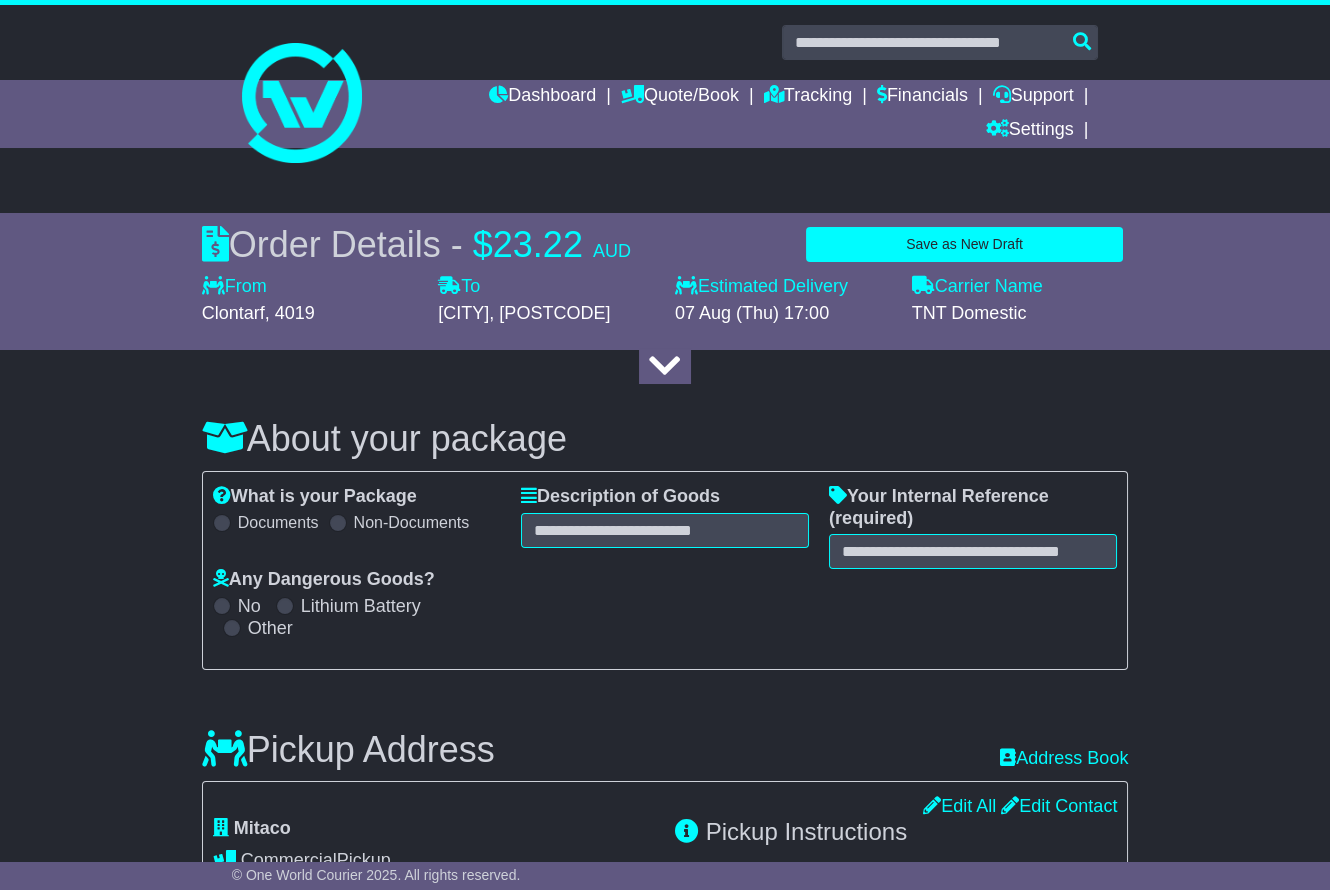 type on "******" 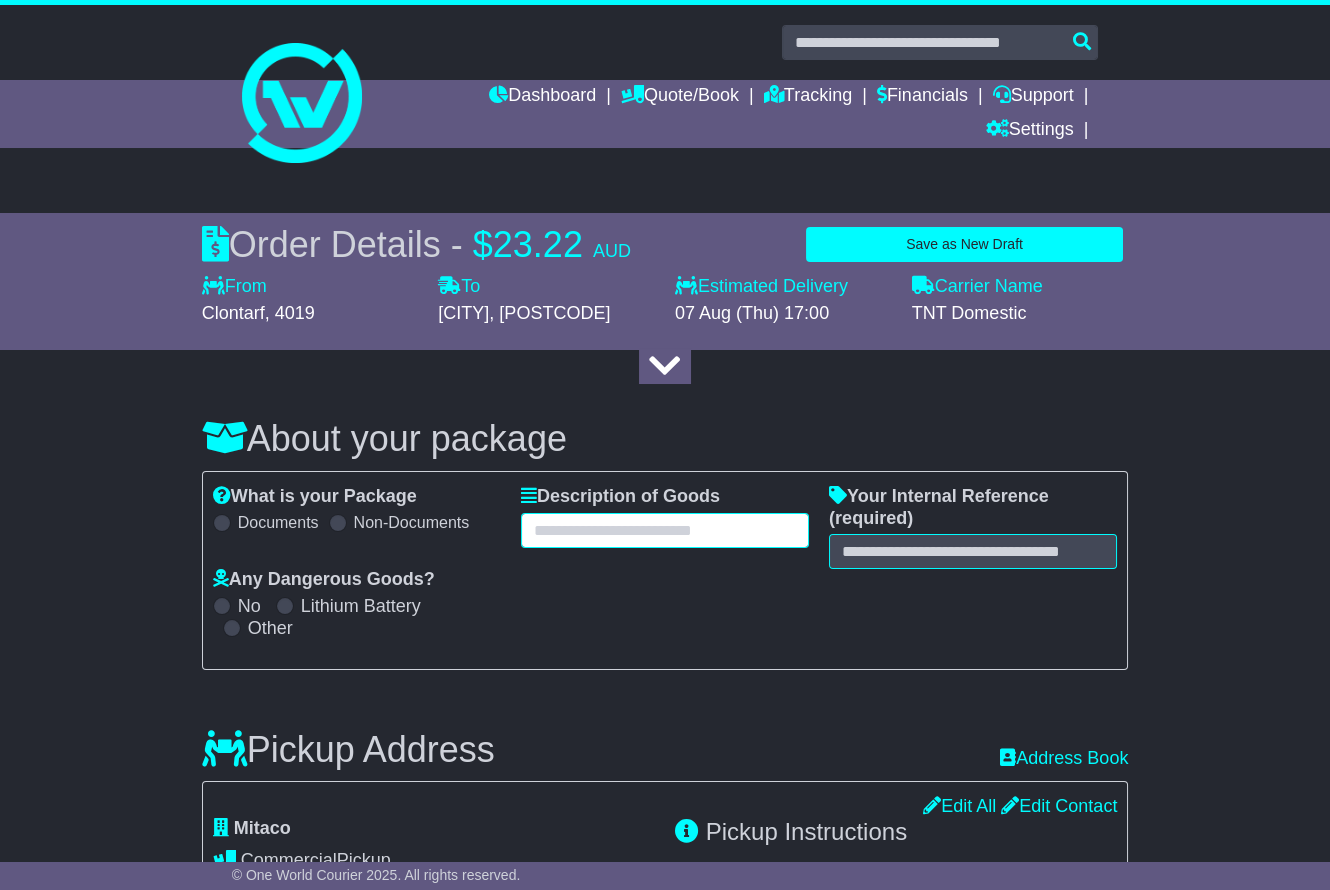 click at bounding box center [665, 530] 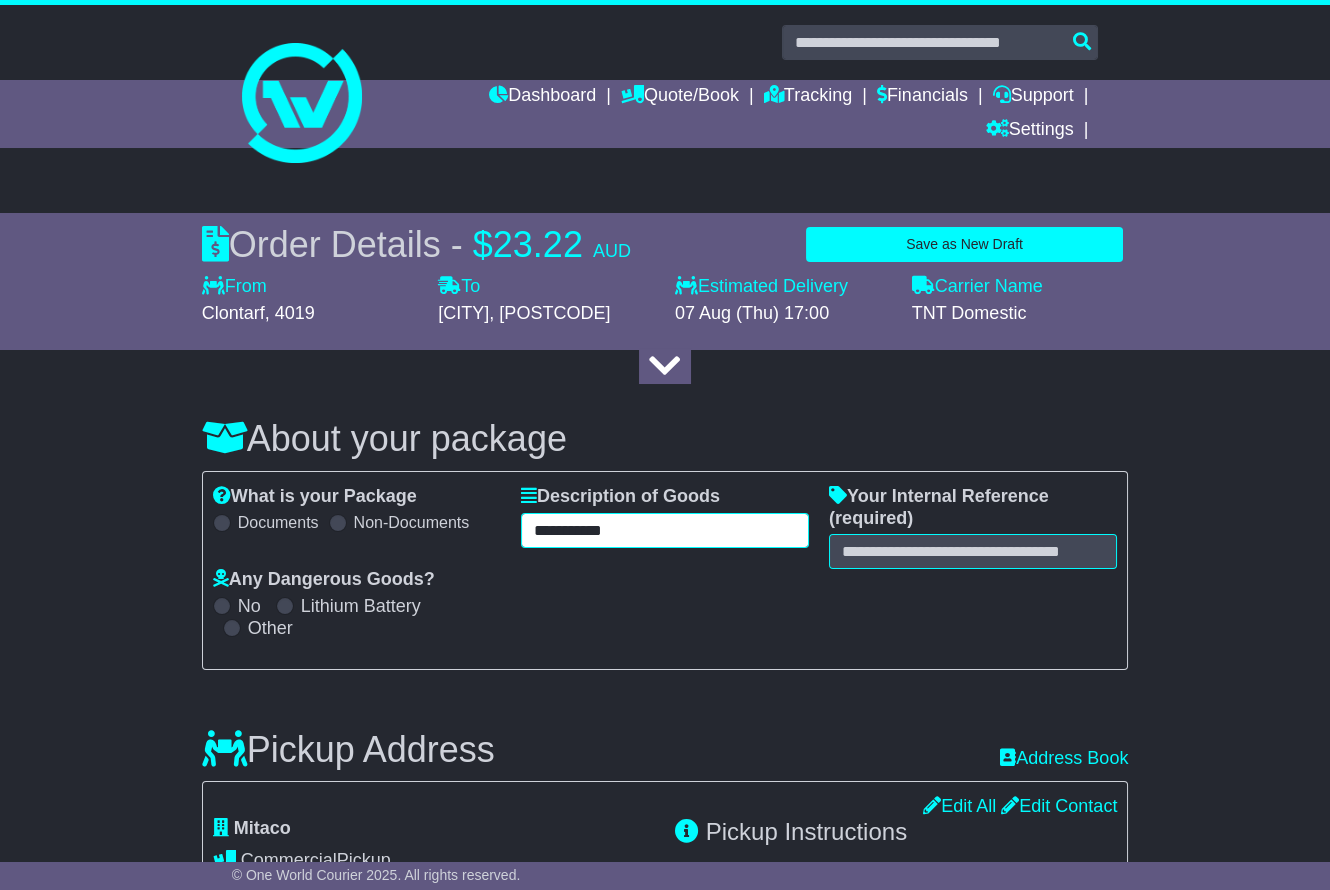 type on "**********" 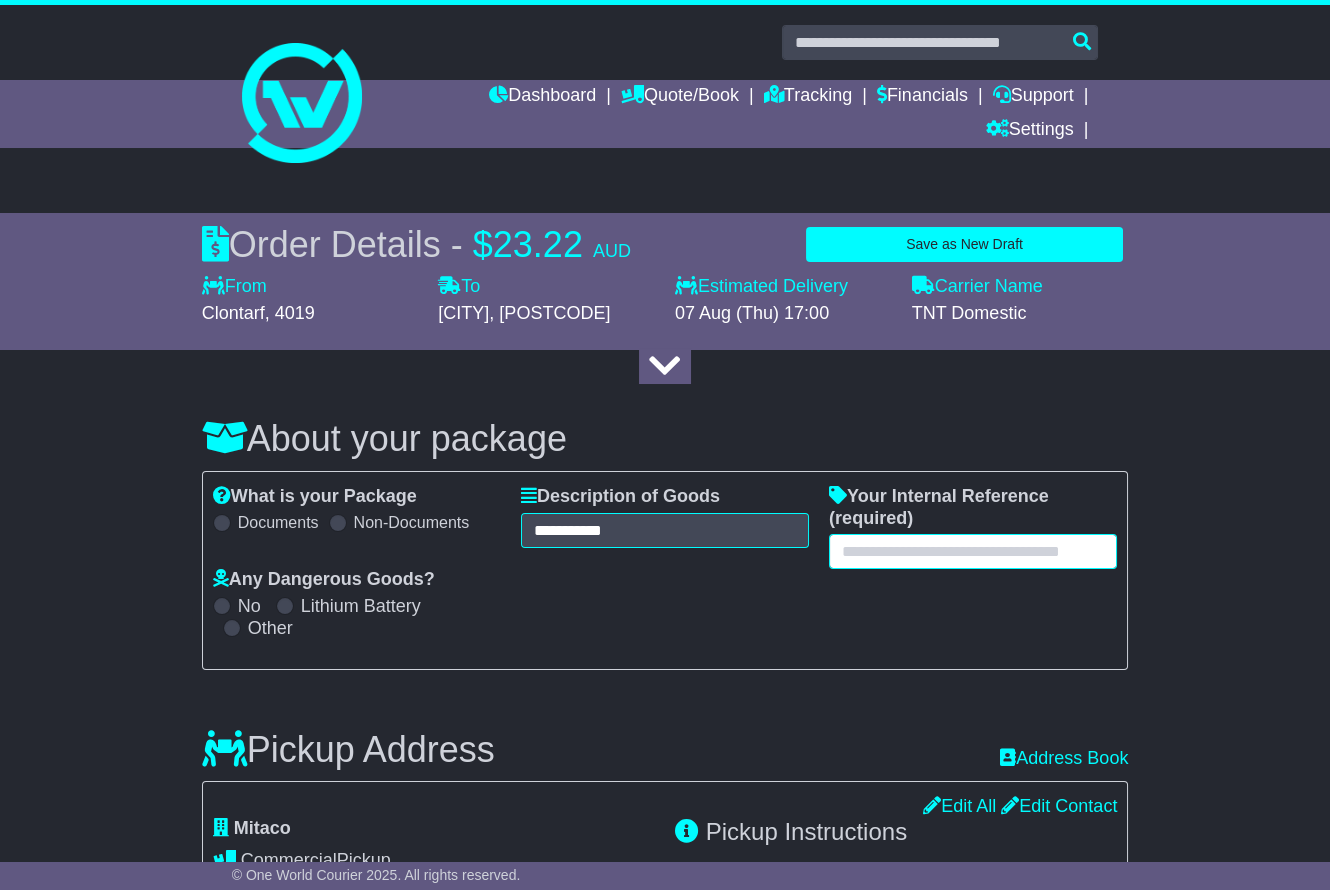 click at bounding box center (973, 551) 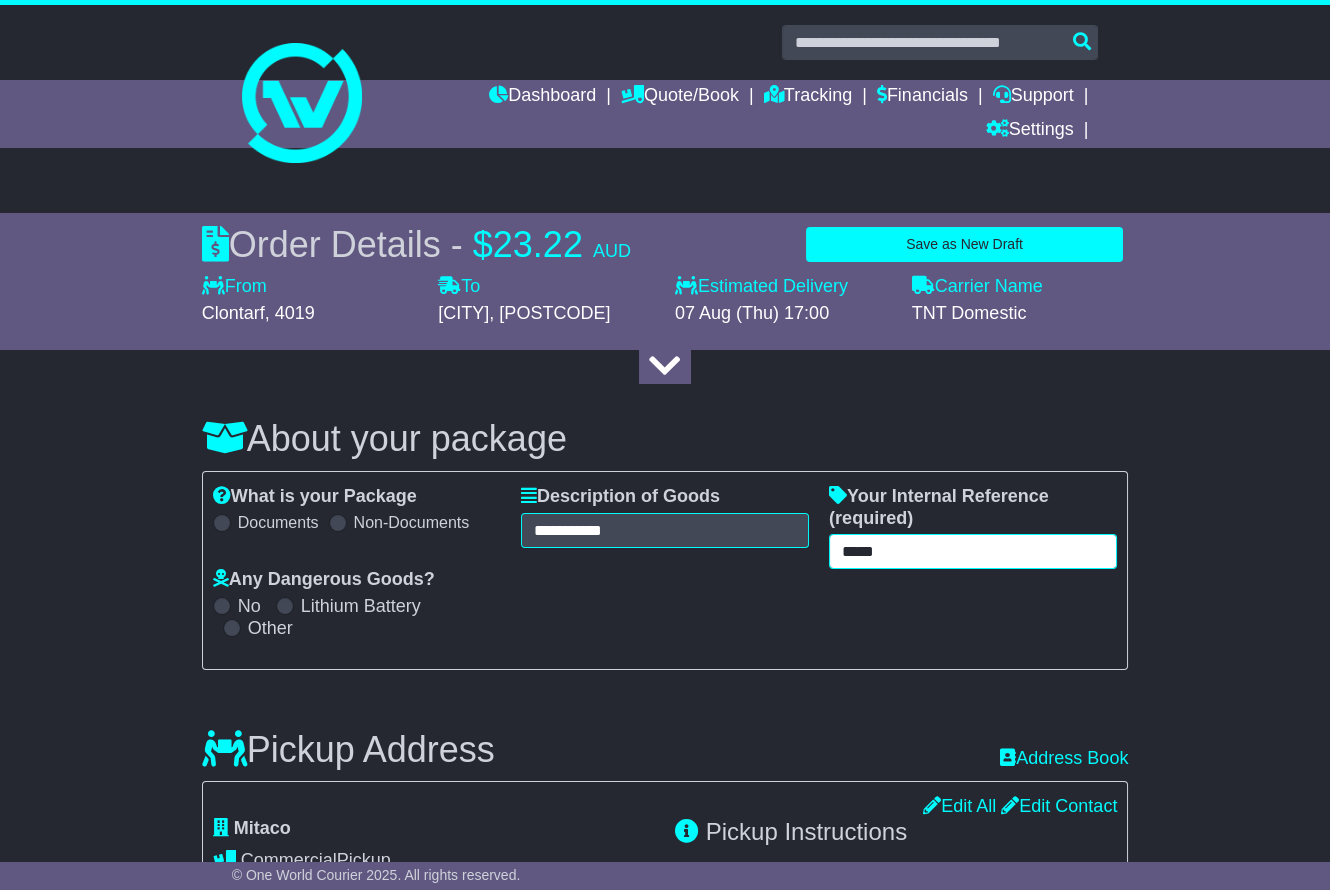 type on "*****" 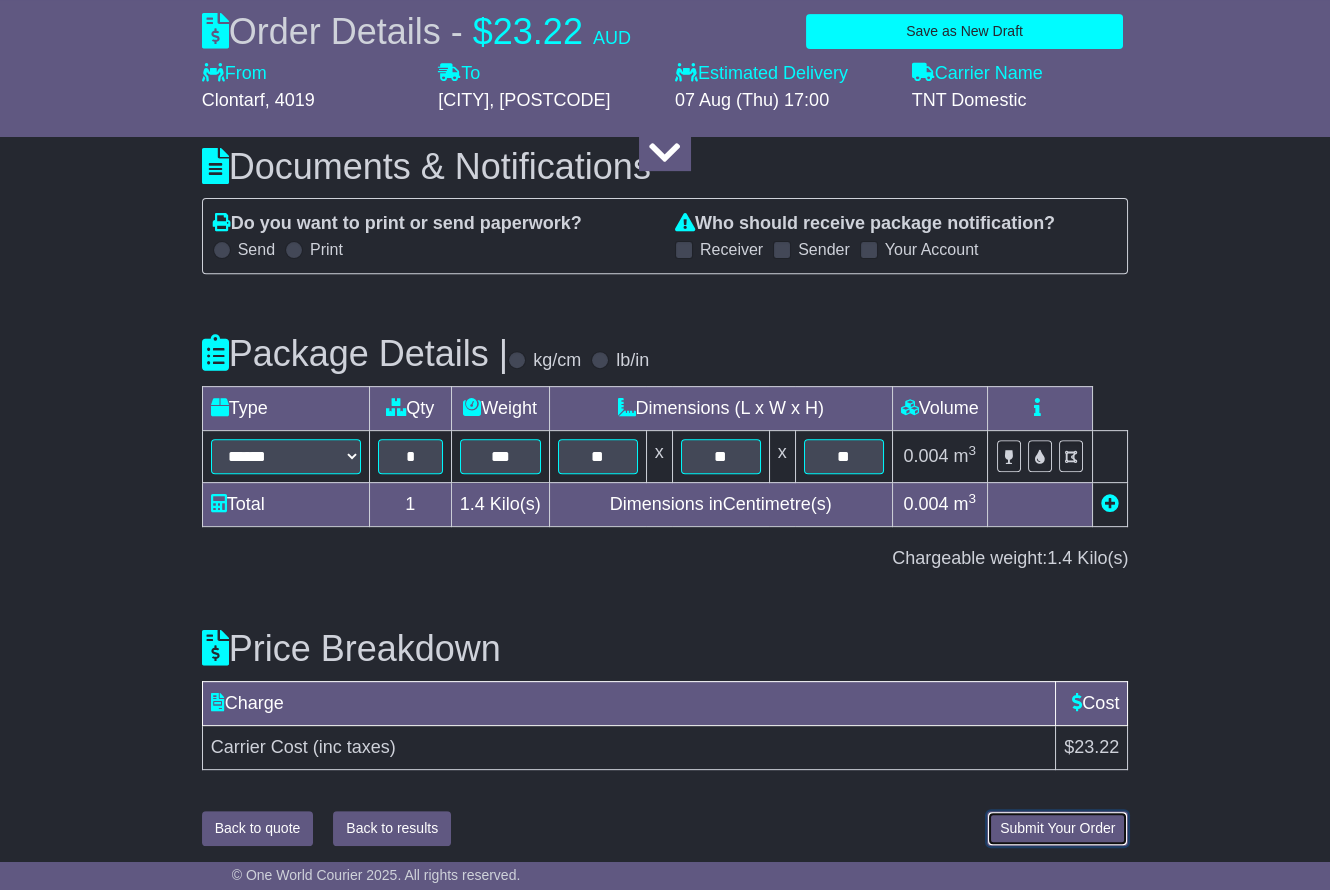 click on "Submit Your Order" at bounding box center (1057, 828) 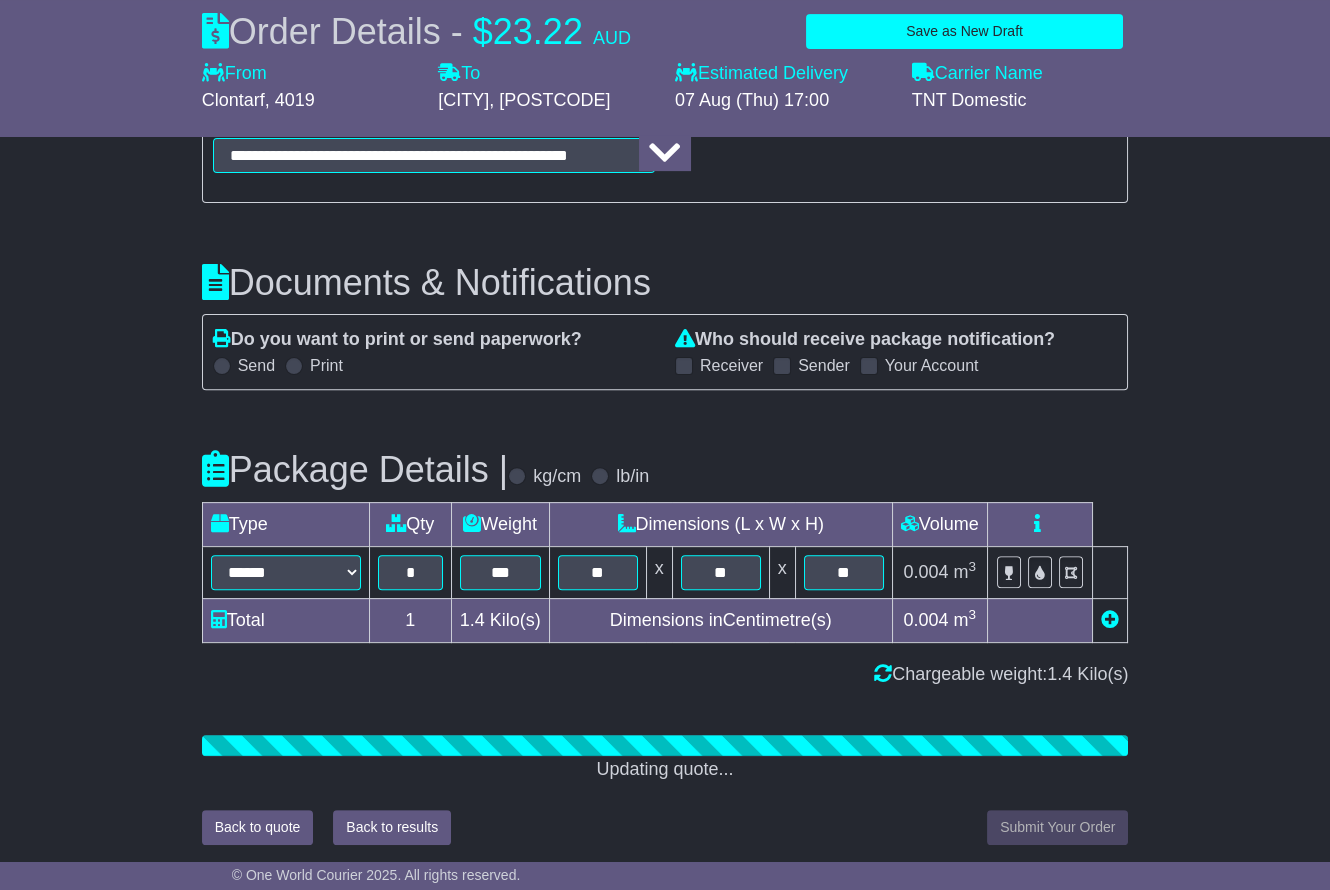 scroll, scrollTop: 2008, scrollLeft: 0, axis: vertical 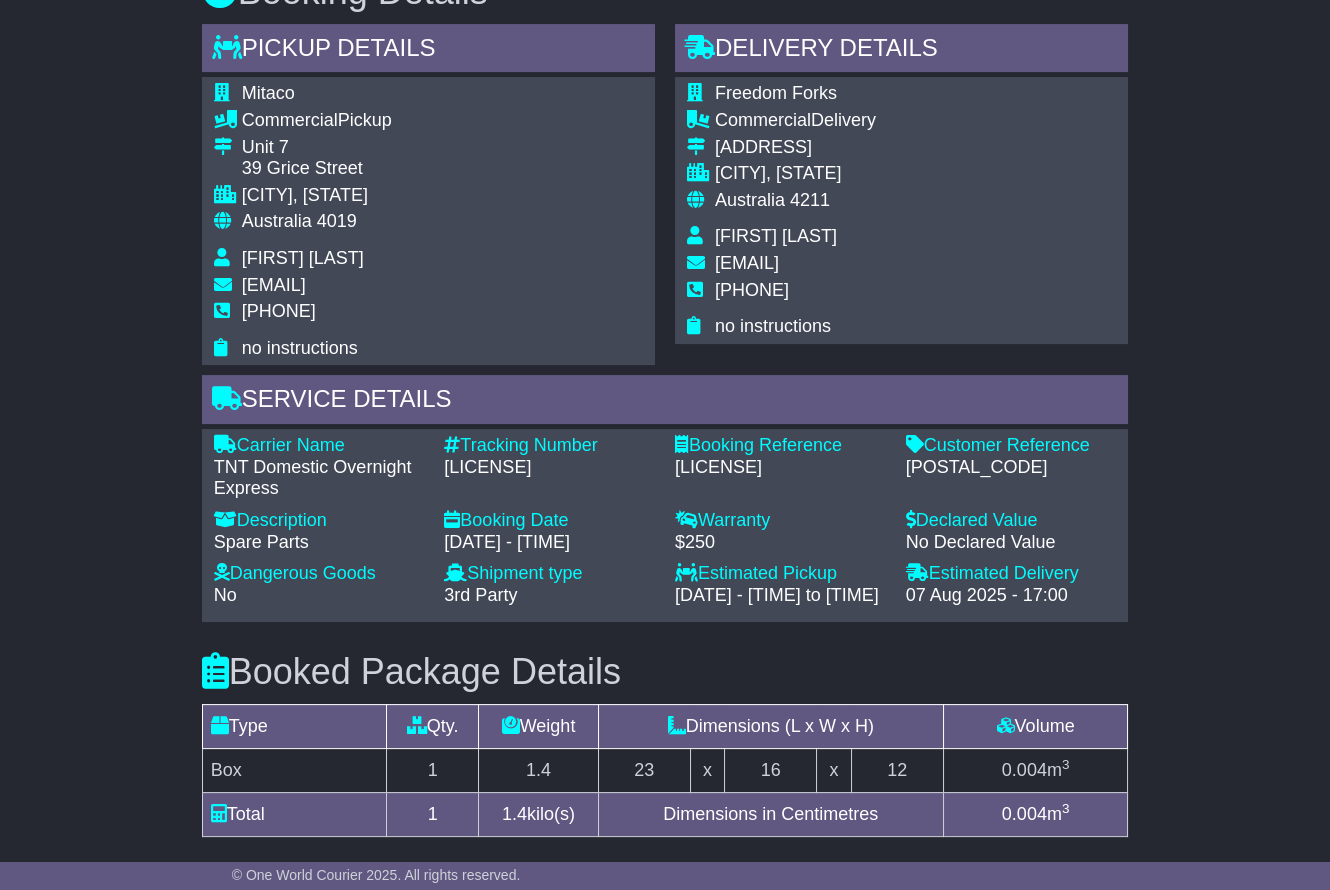 drag, startPoint x: 570, startPoint y: 462, endPoint x: 447, endPoint y: 463, distance: 123.00407 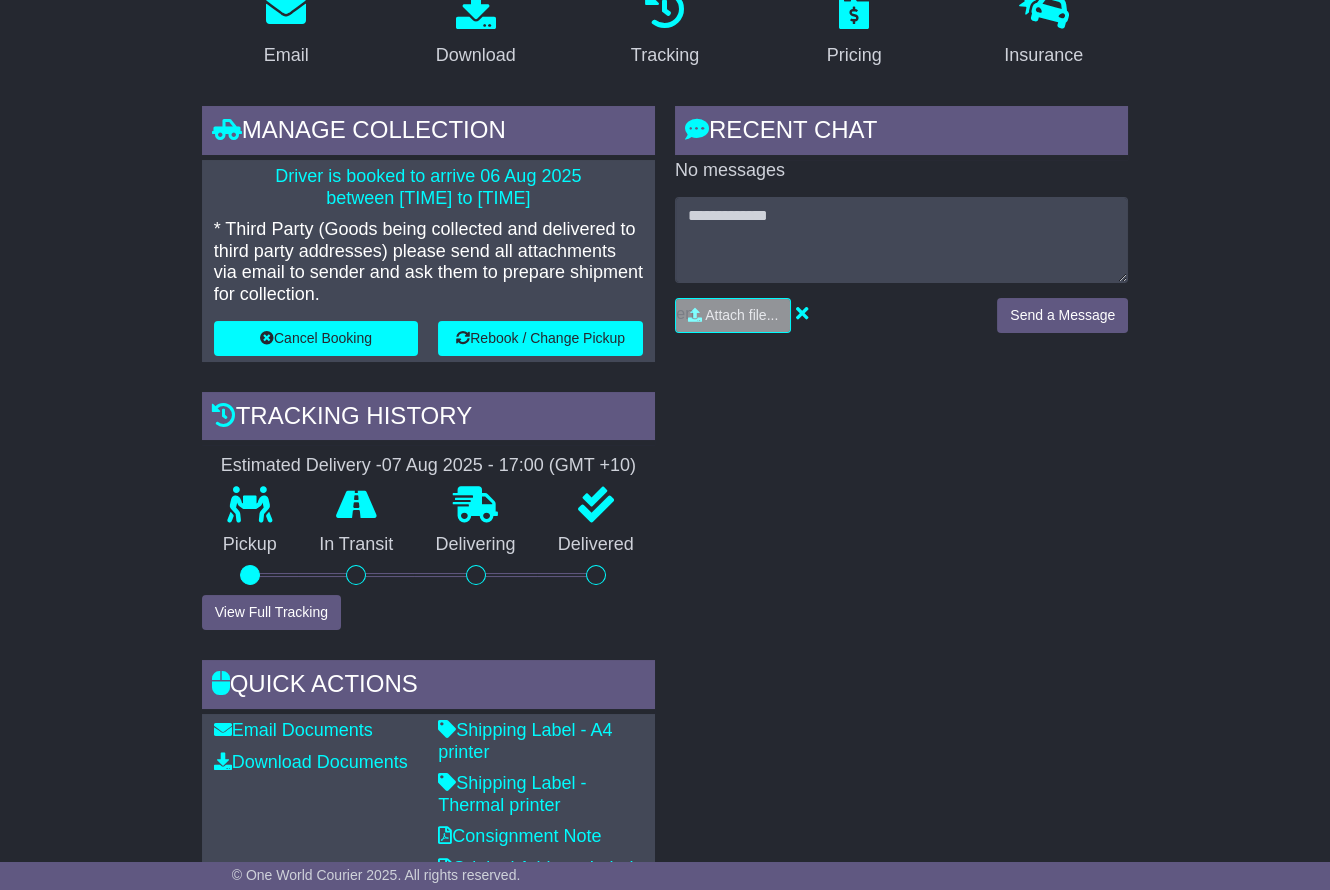 scroll, scrollTop: 0, scrollLeft: 0, axis: both 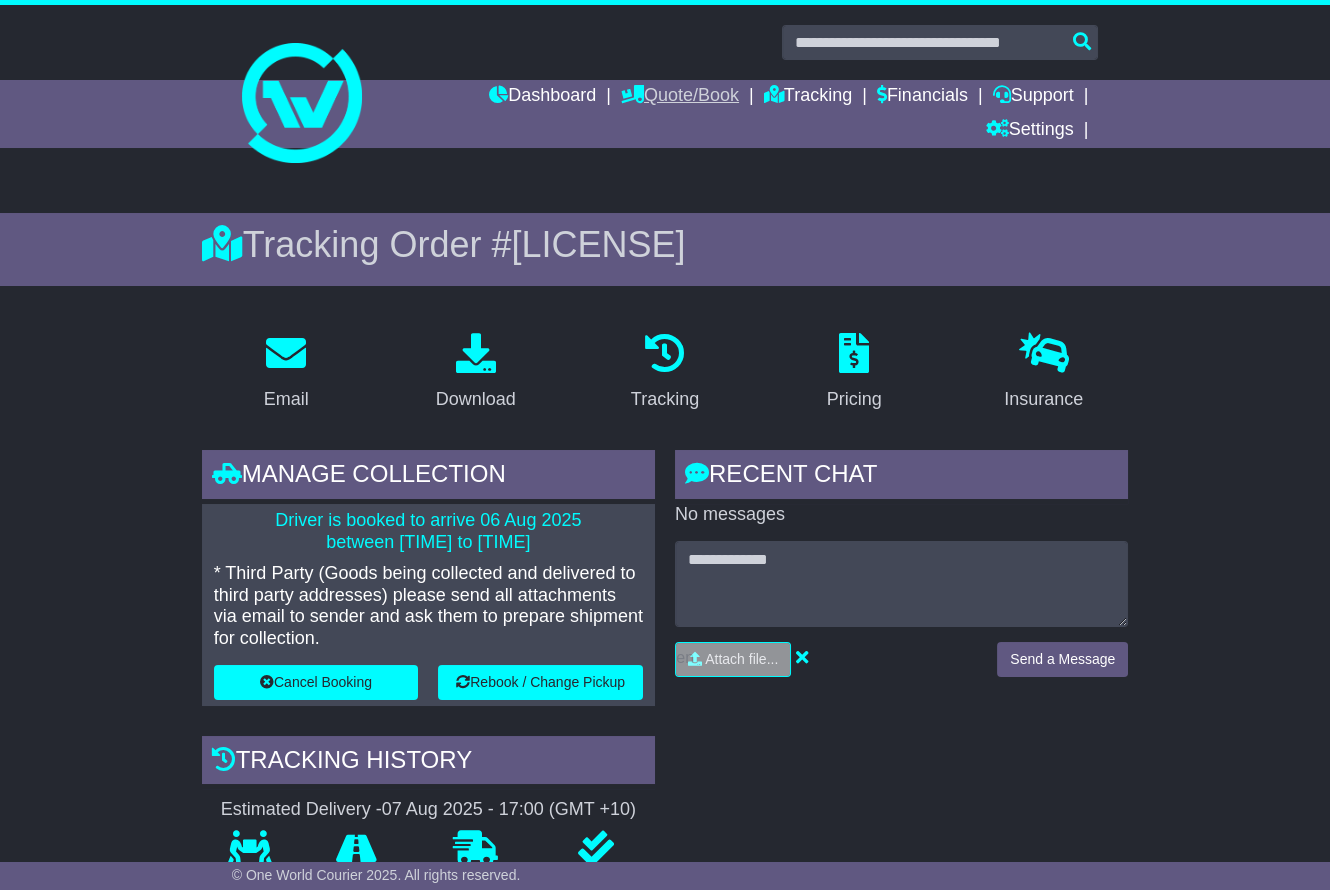 click on "Quote/Book" at bounding box center [680, 97] 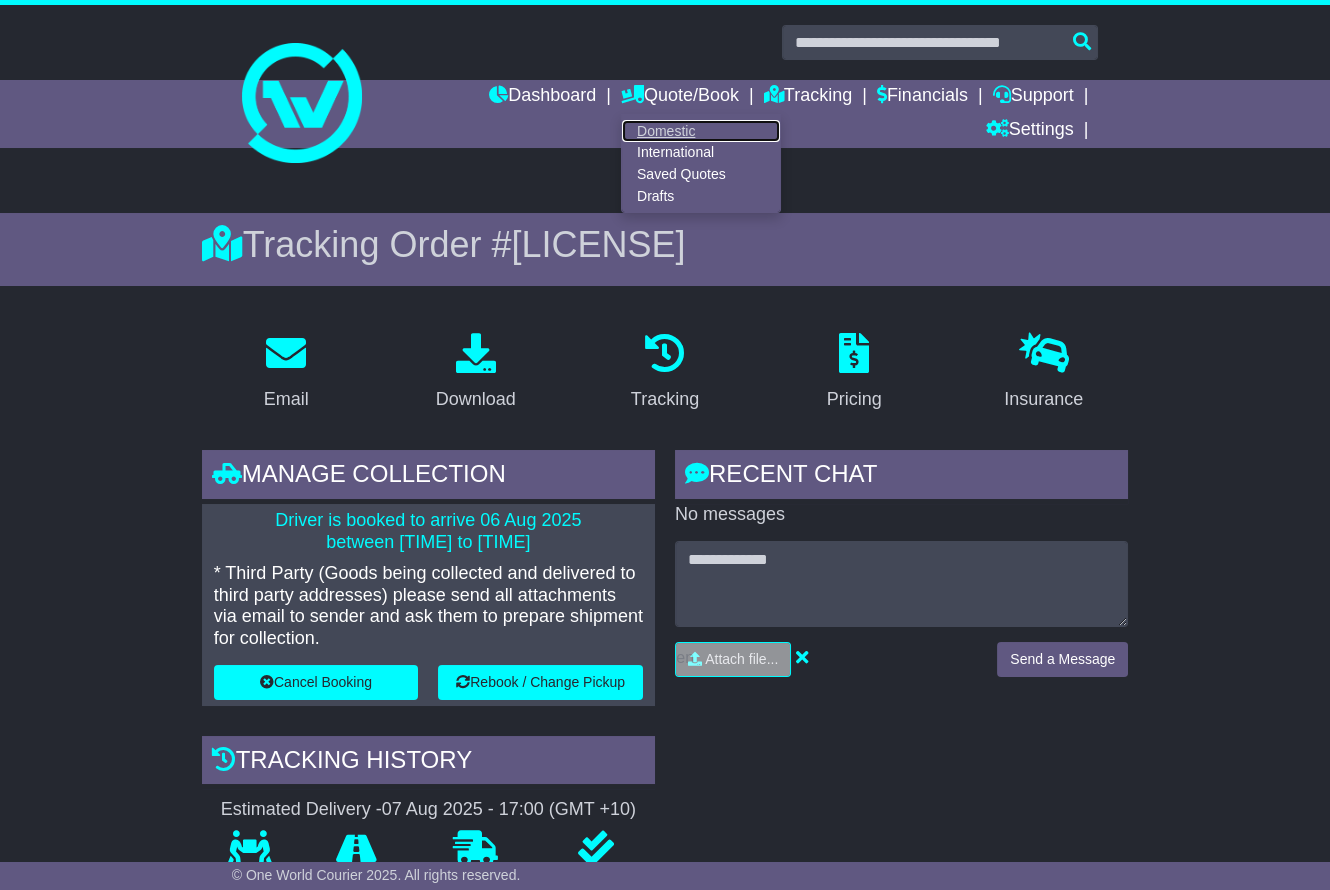 click on "Domestic" at bounding box center (701, 131) 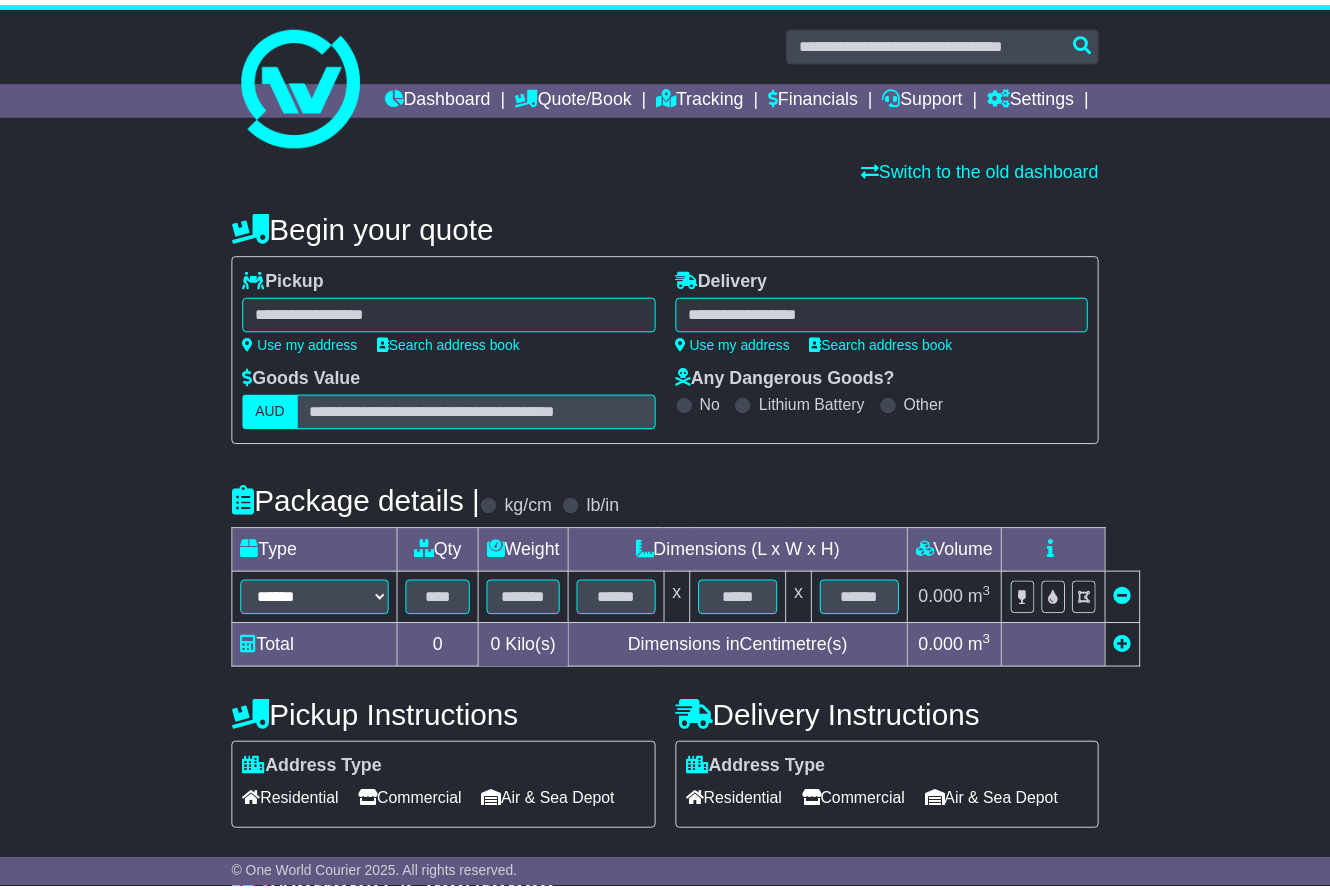 scroll, scrollTop: 0, scrollLeft: 0, axis: both 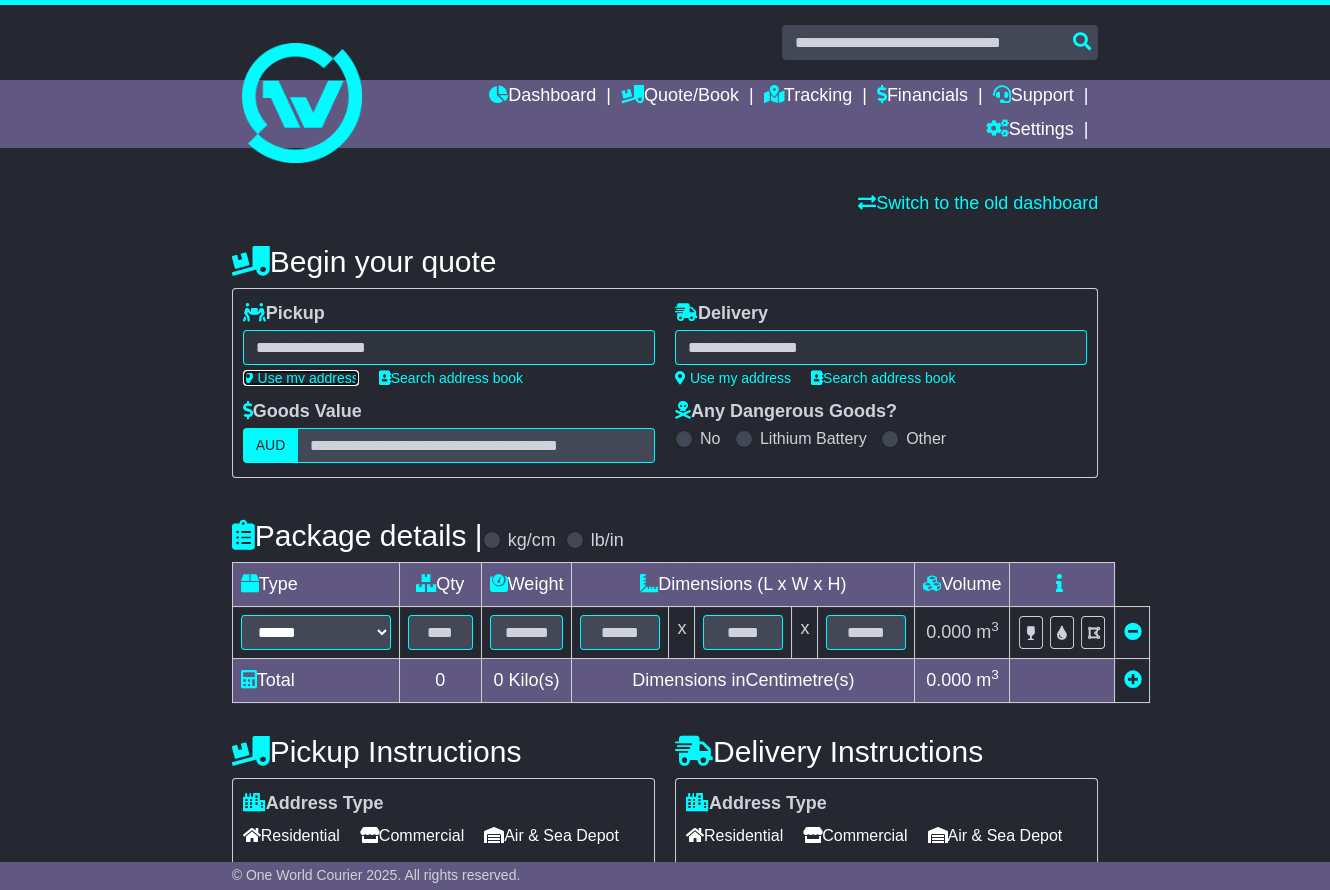 click on "Use my address" at bounding box center [301, 378] 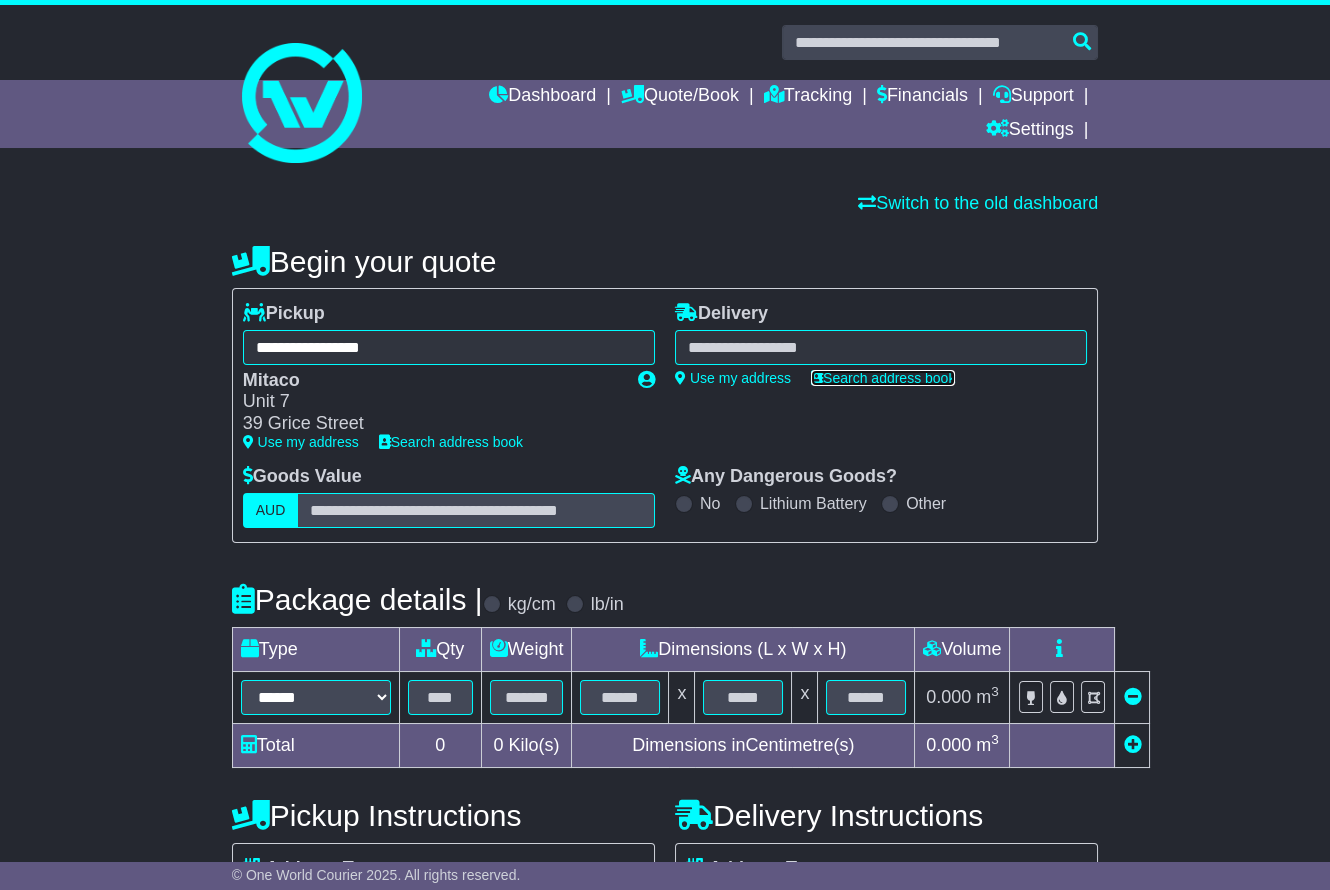 click on "Search address book" at bounding box center (883, 378) 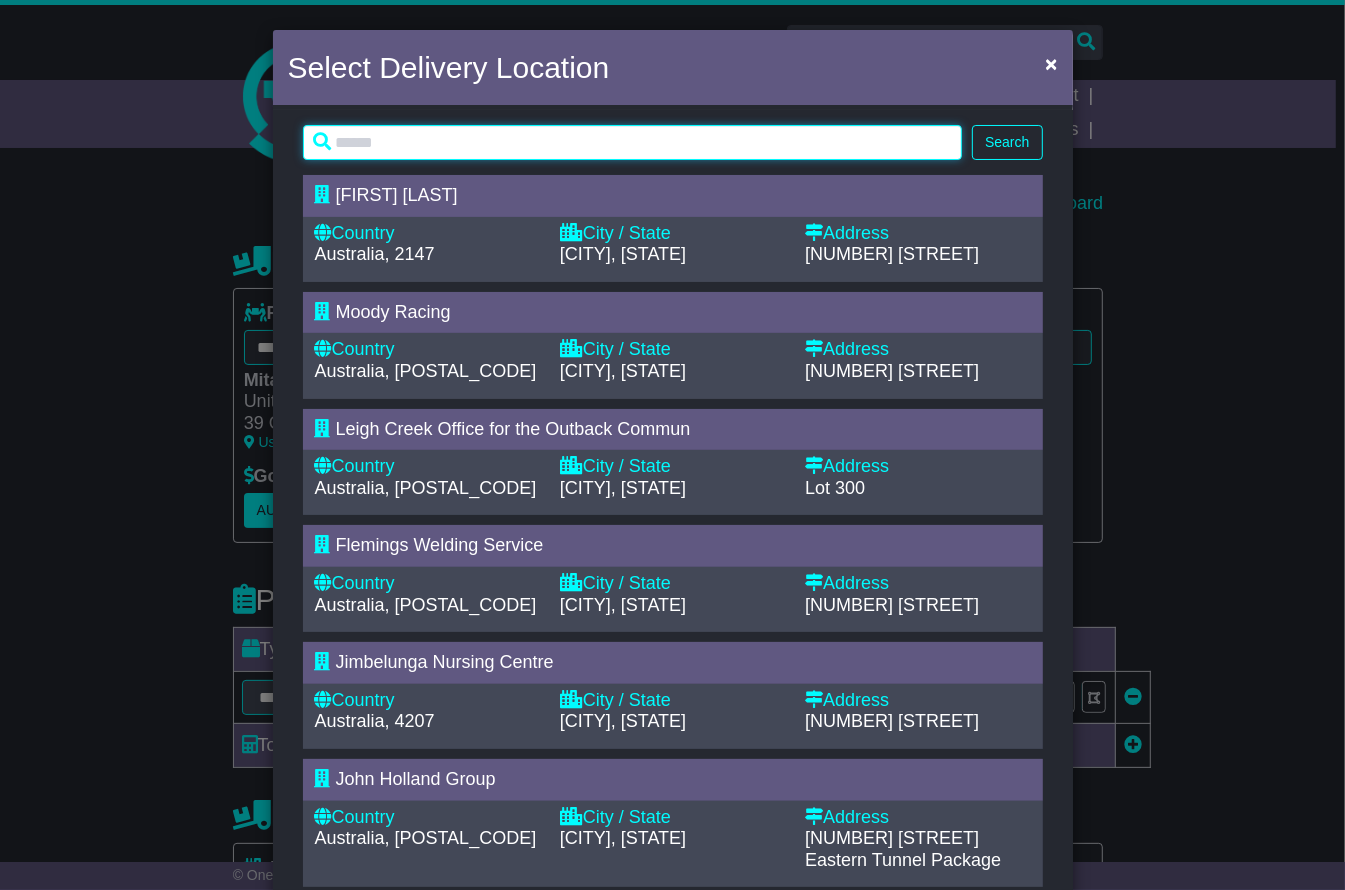 click at bounding box center [633, 142] 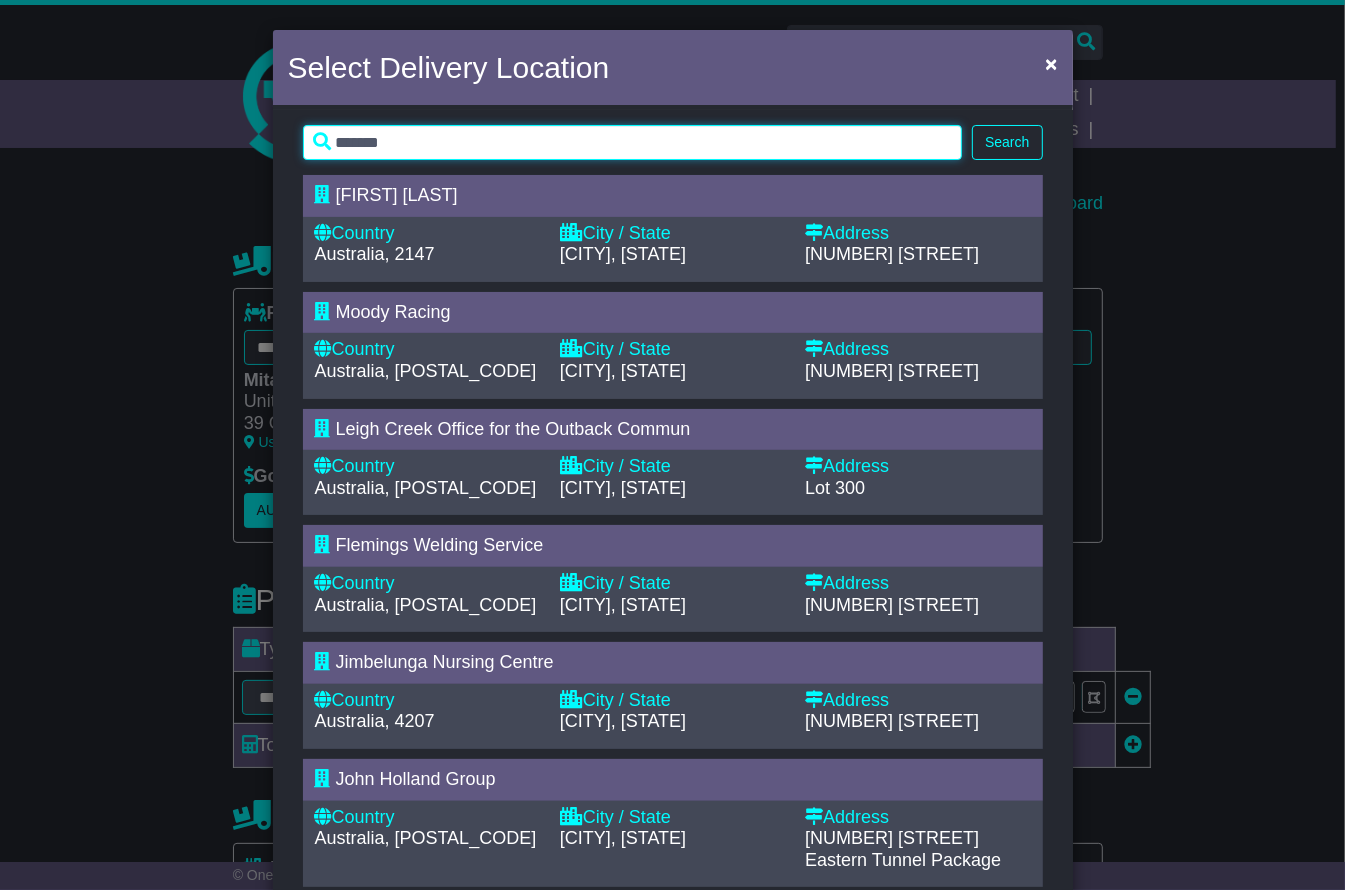 type on "*******" 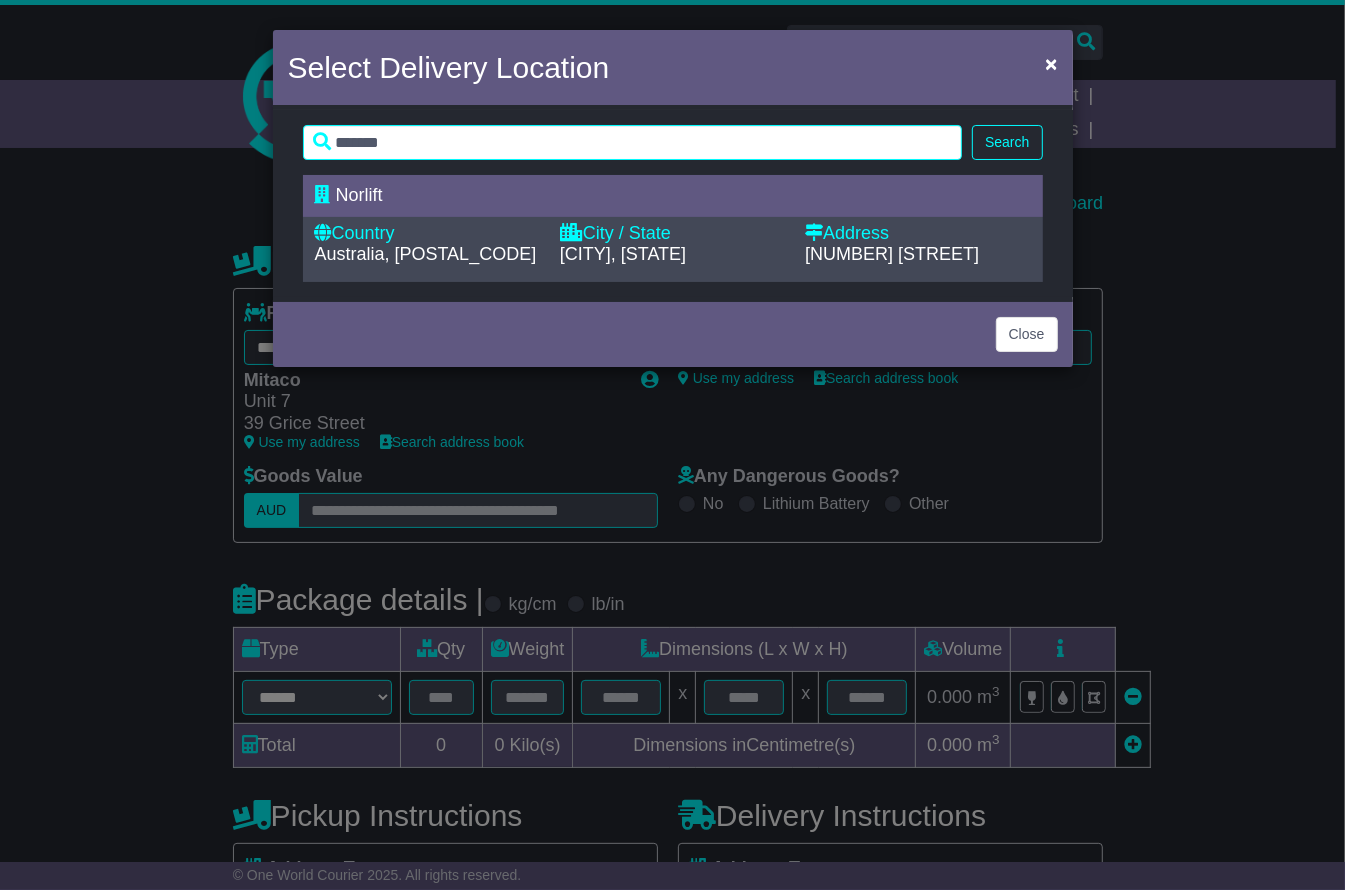 click on "Norlift" at bounding box center (663, 196) 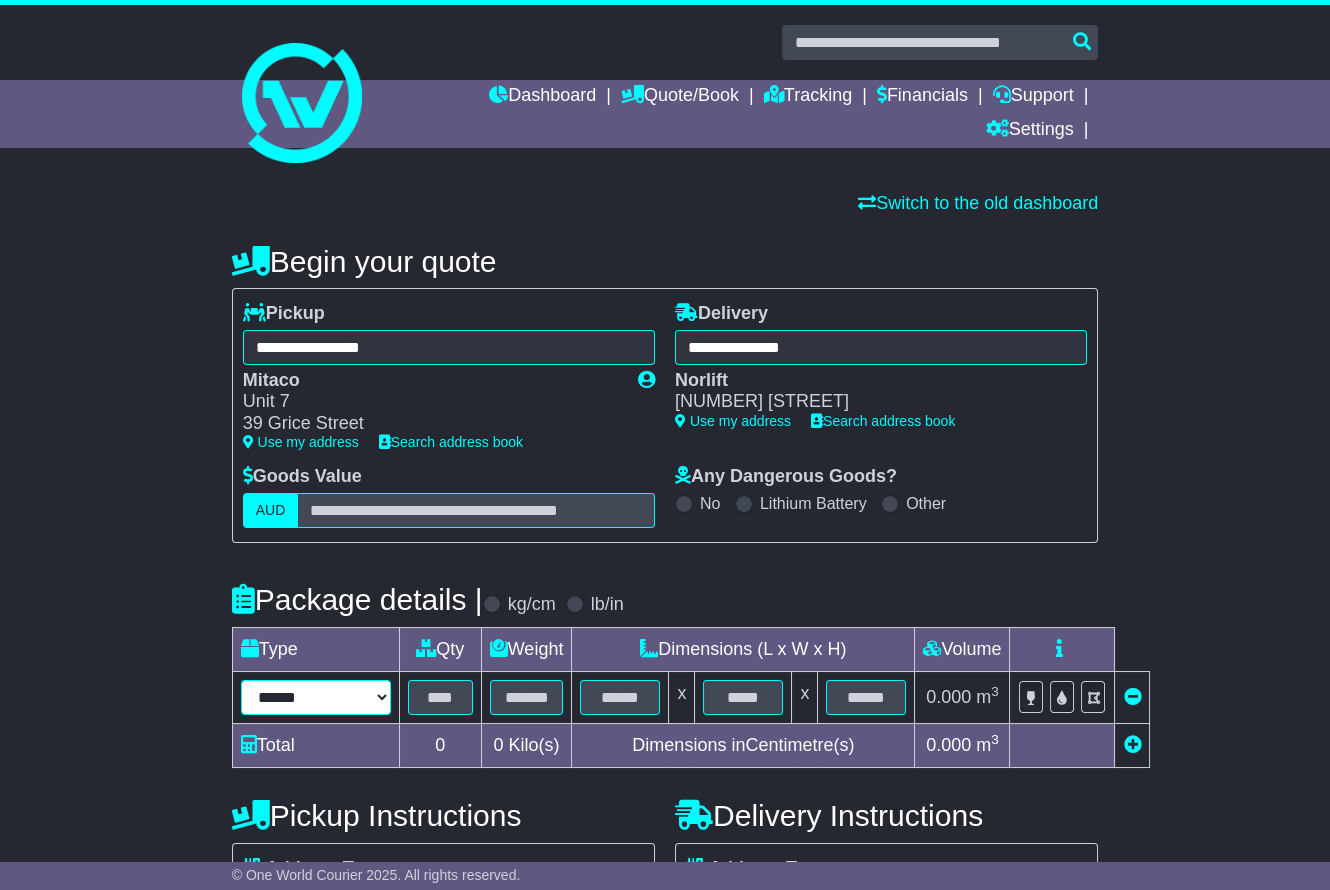 click on "**********" at bounding box center [316, 697] 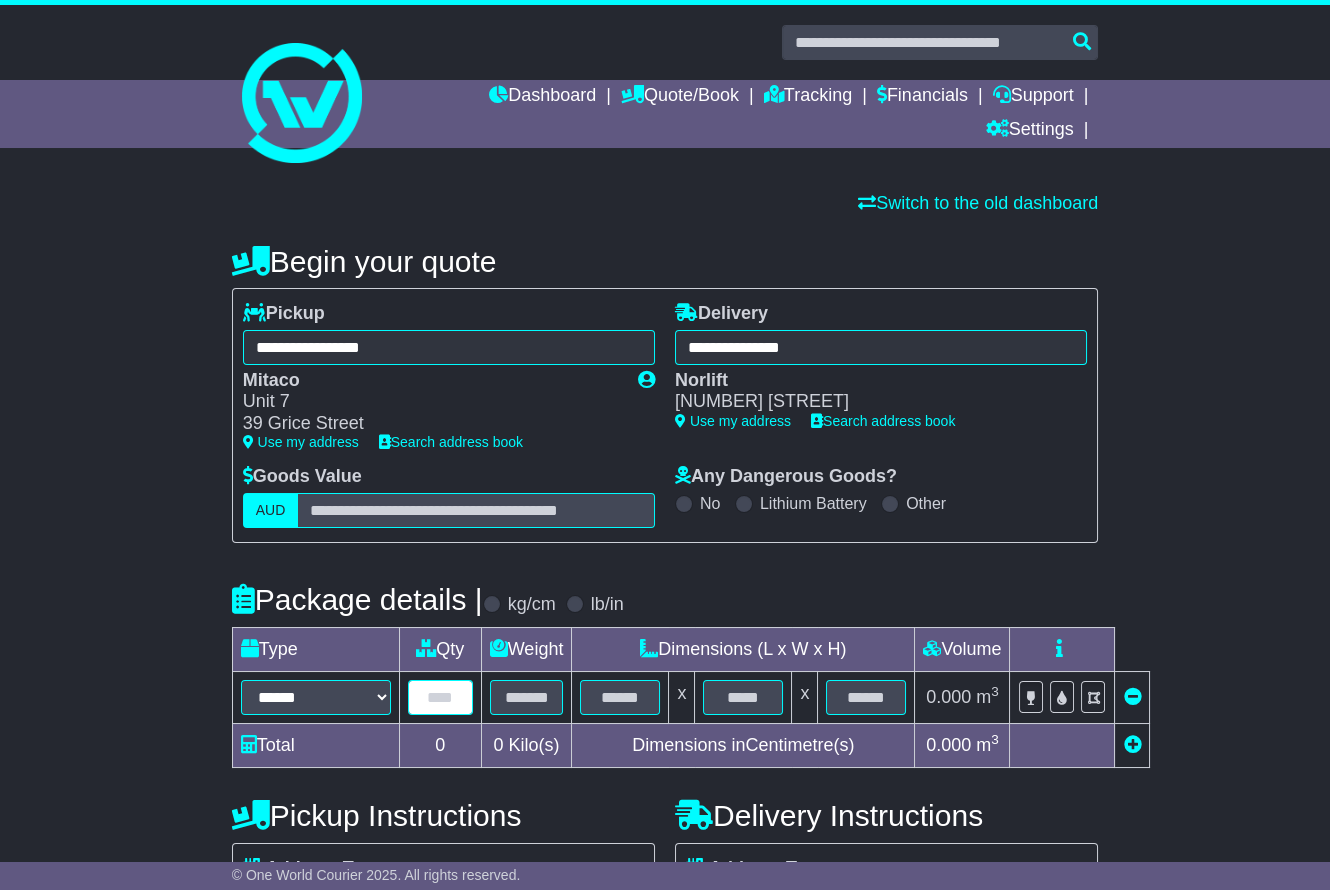 click at bounding box center (440, 697) 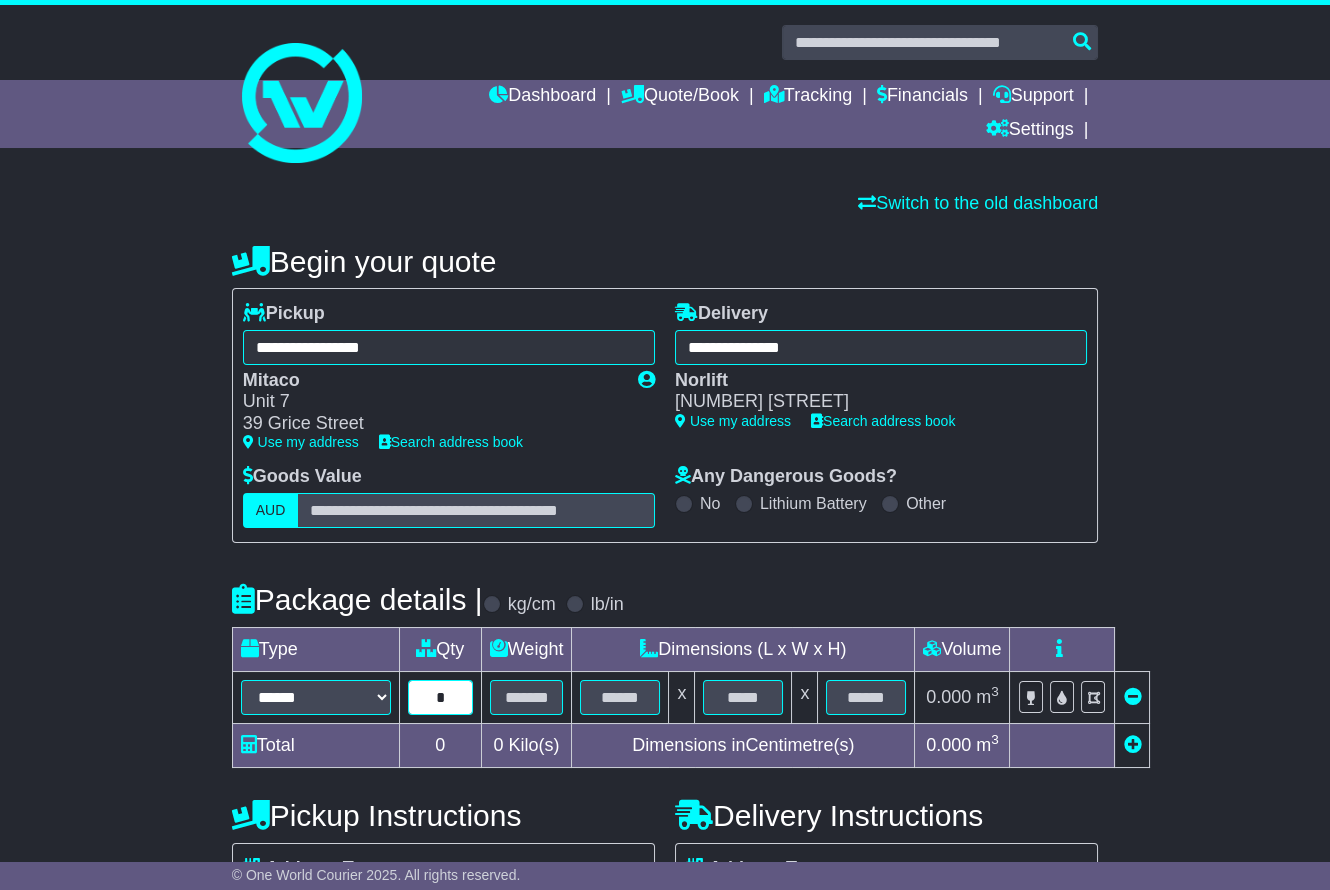 type on "*" 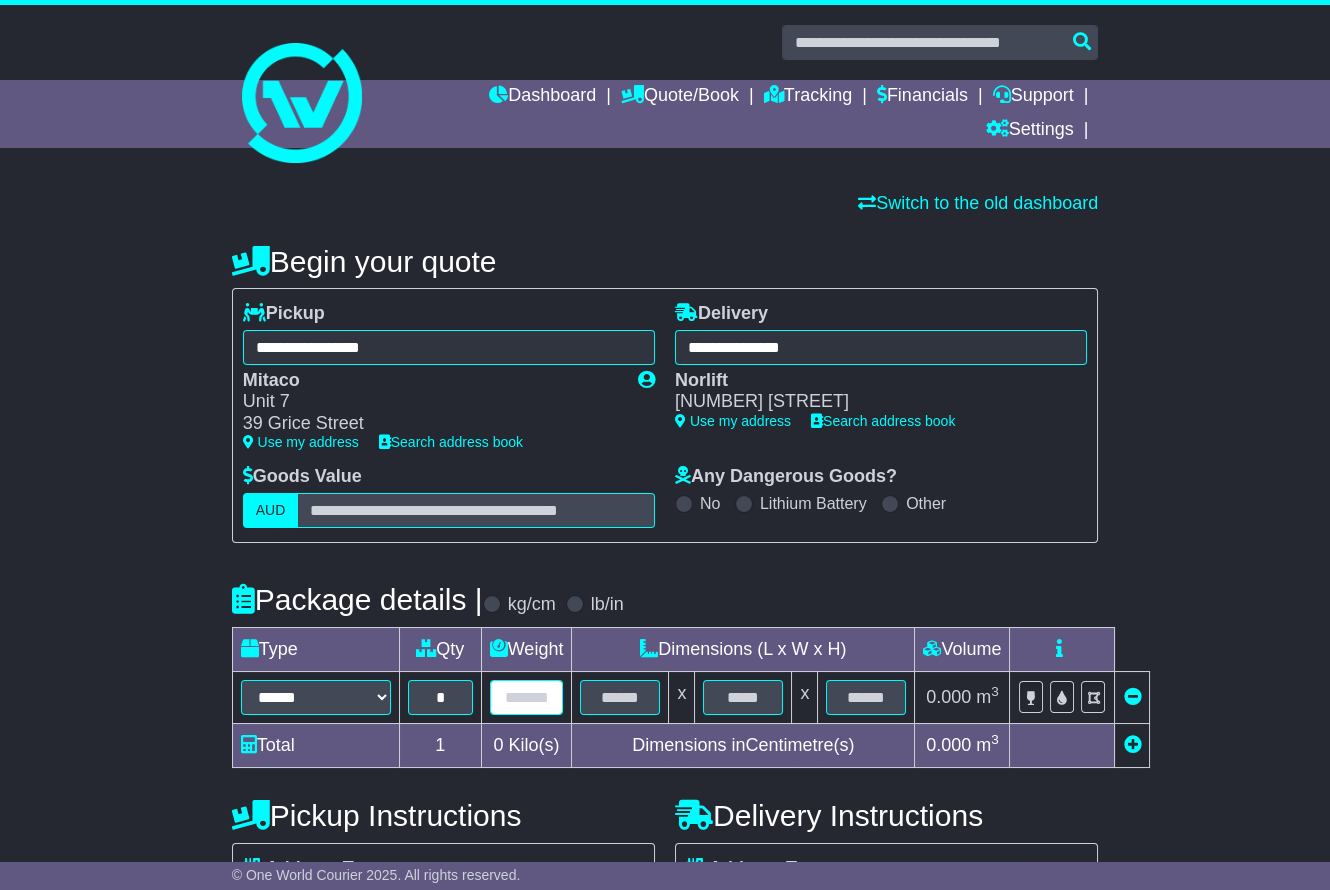 click at bounding box center (527, 697) 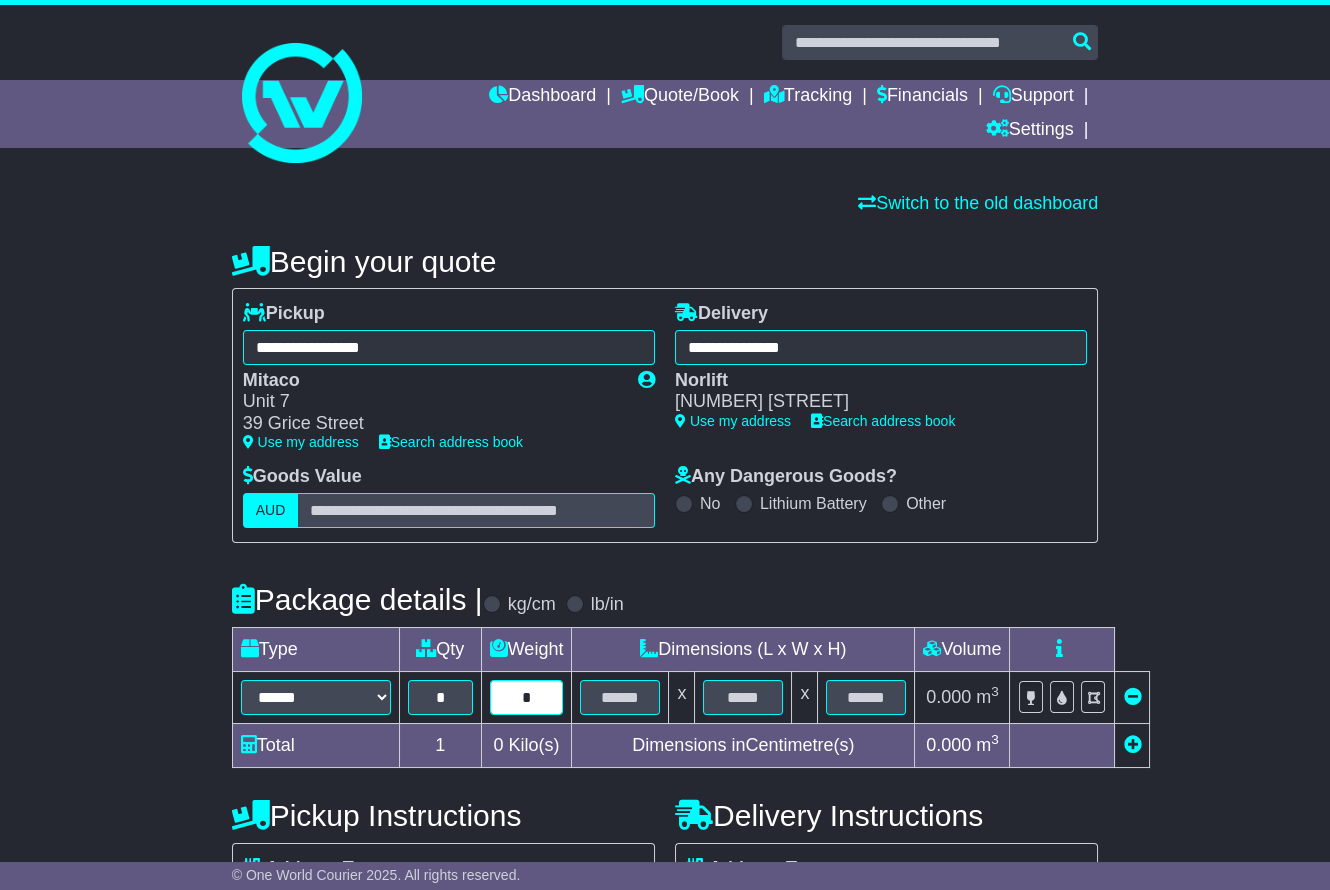 type on "*" 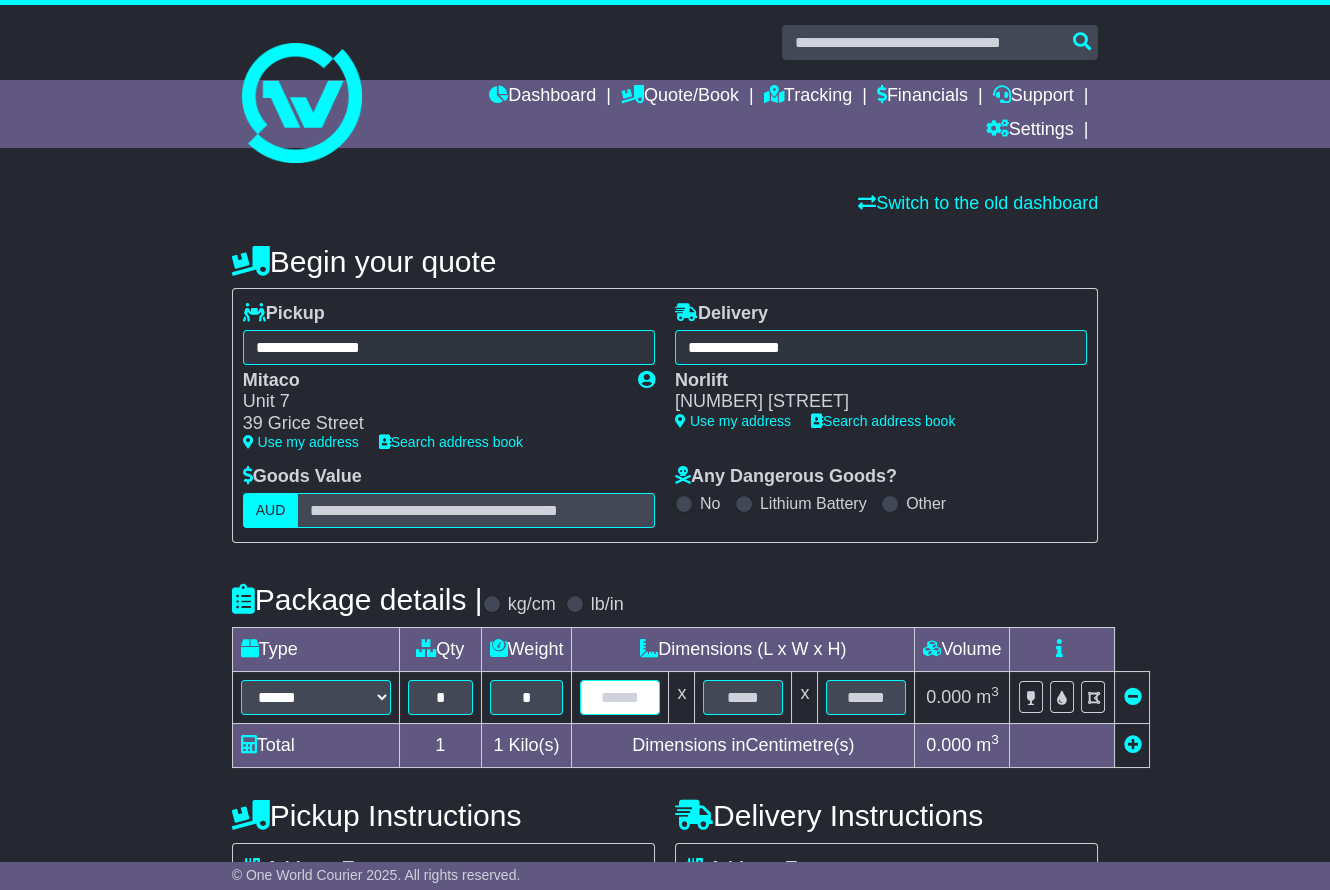 click at bounding box center (620, 697) 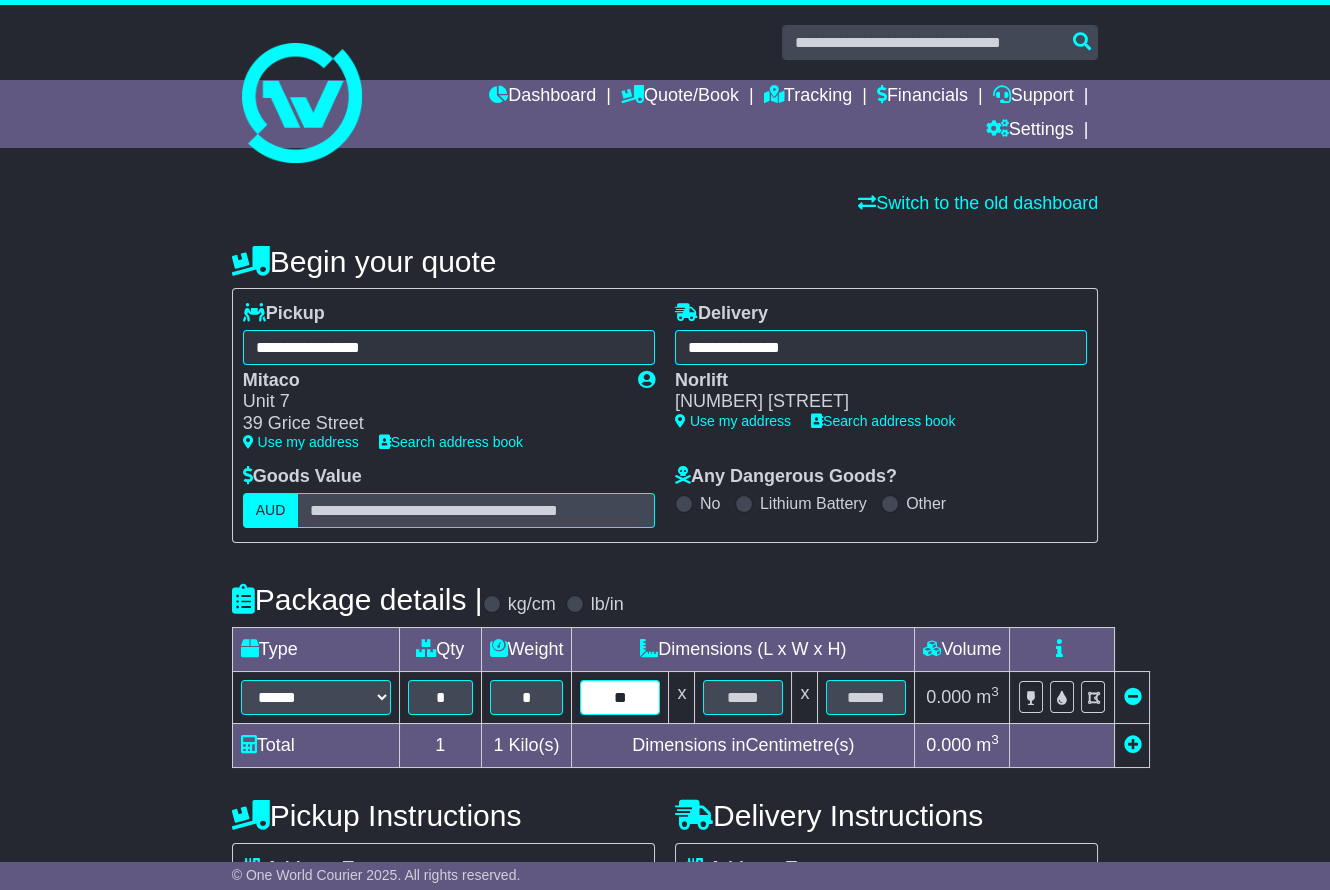 type on "**" 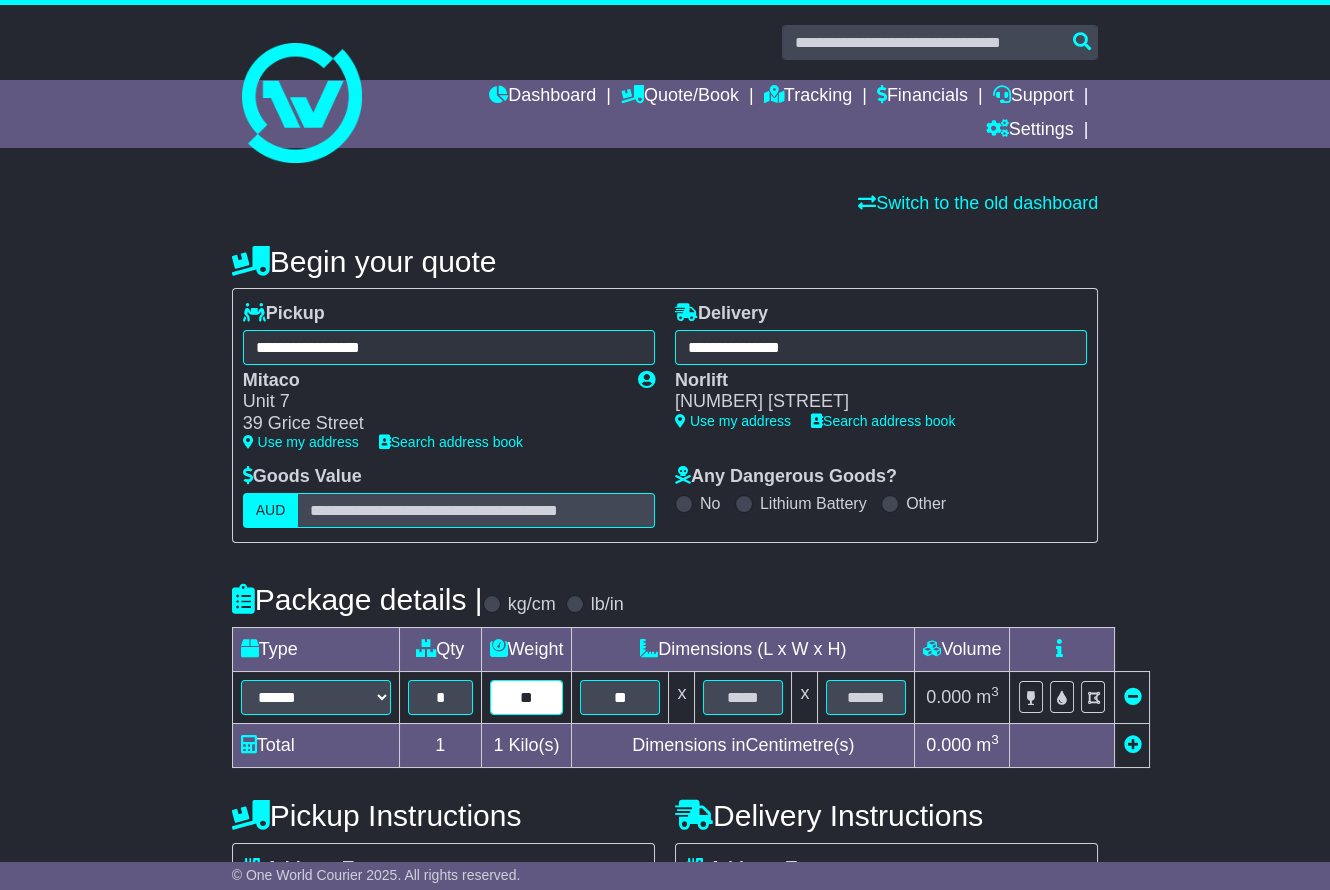 type on "**" 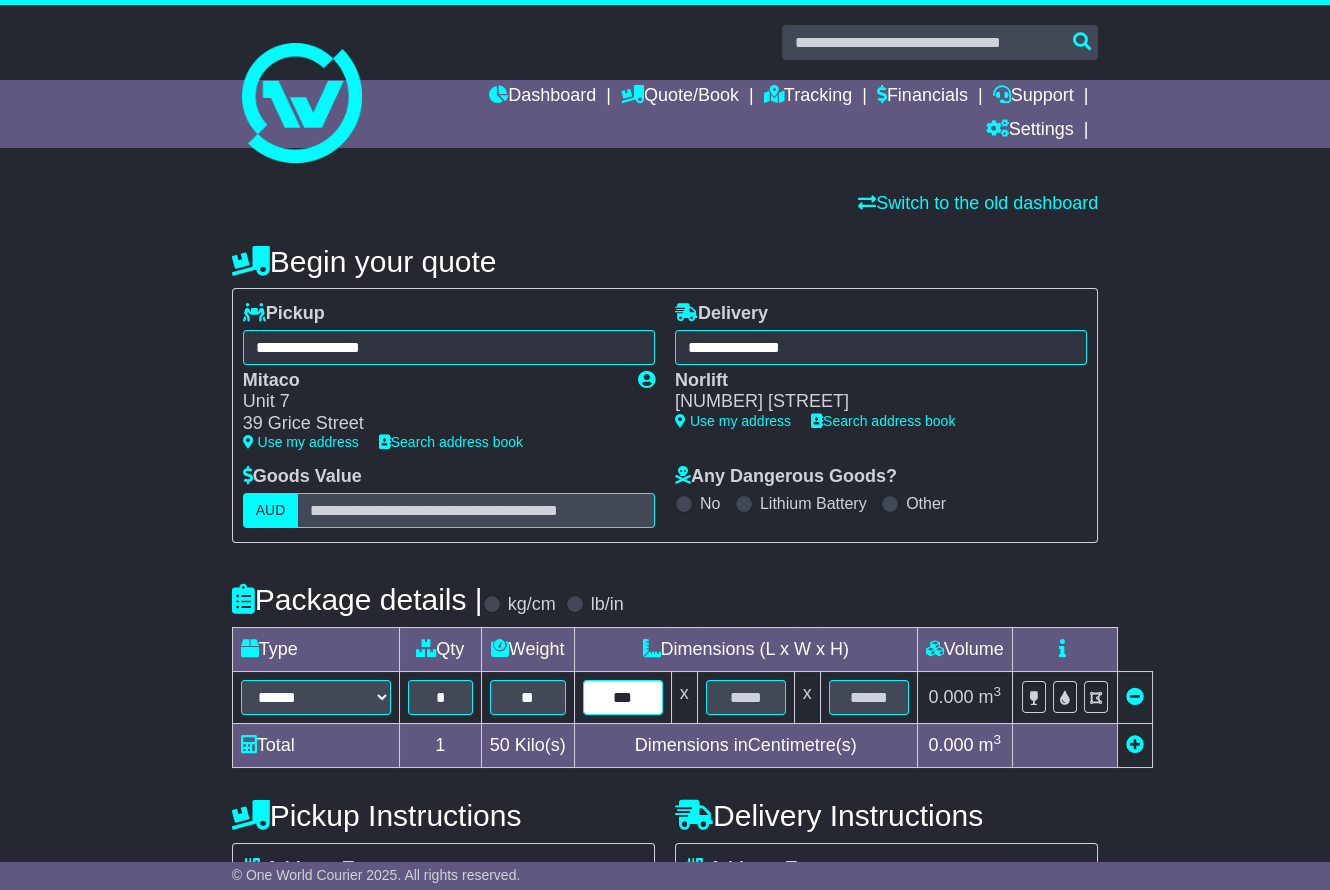 type on "***" 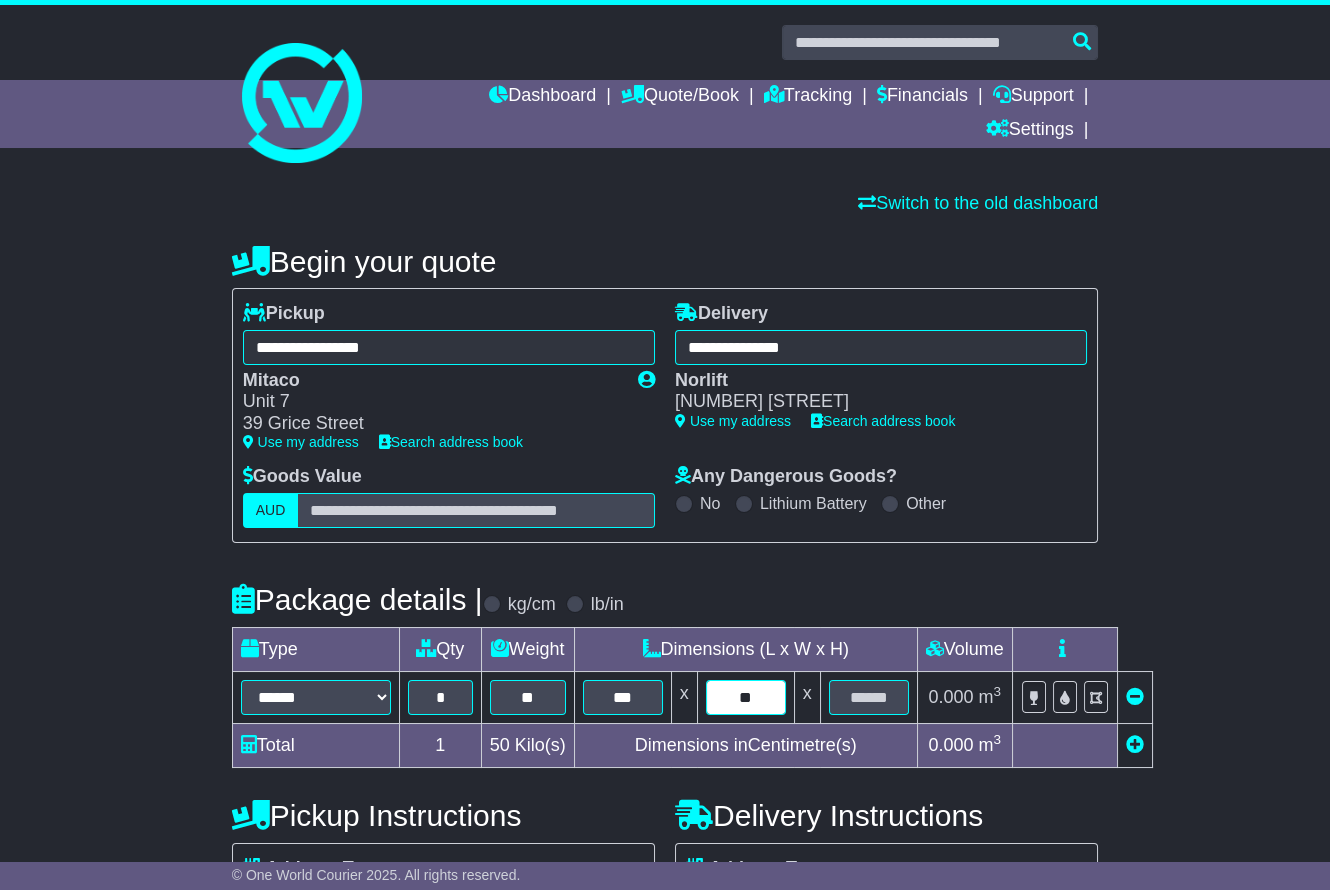 type on "**" 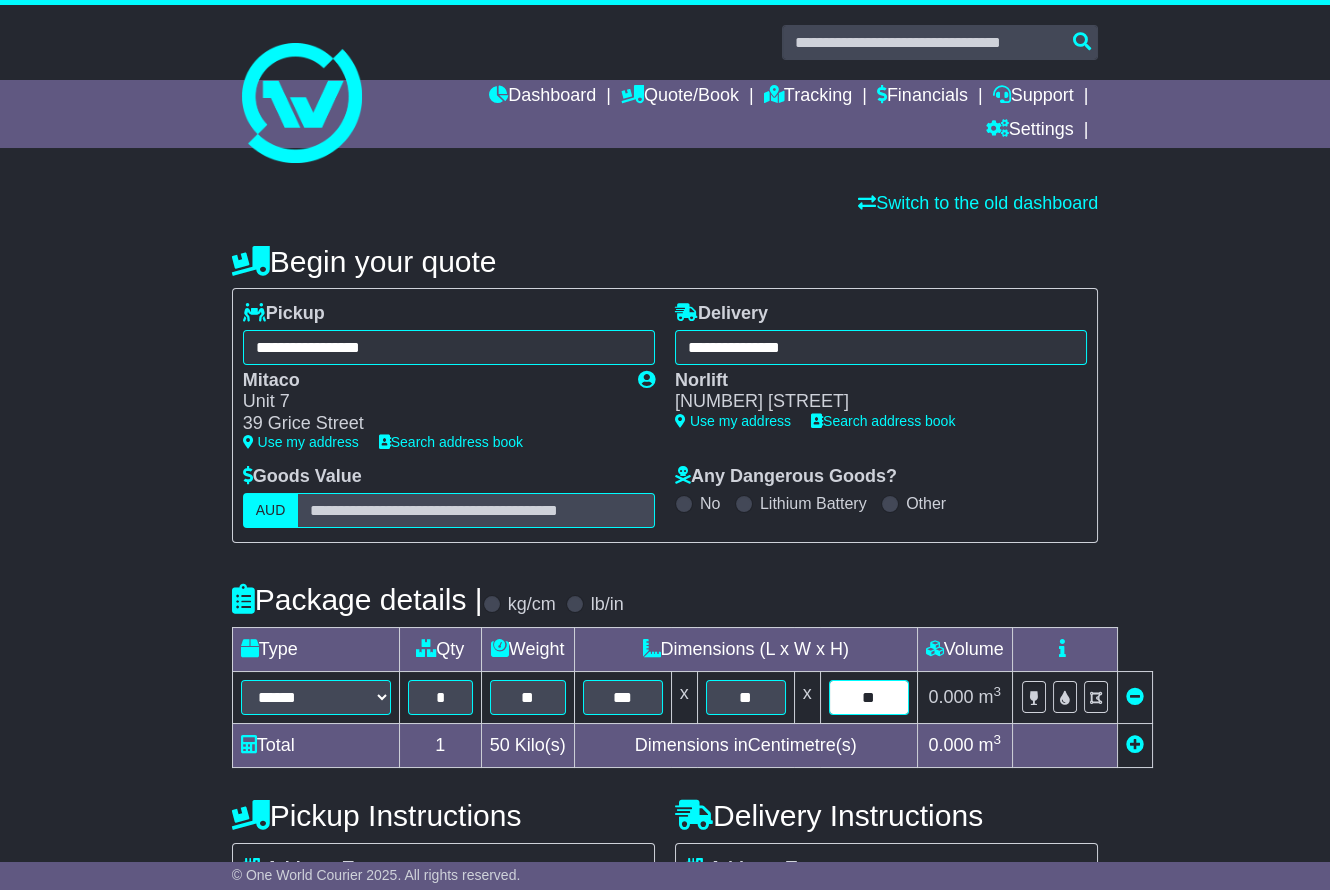 type on "**" 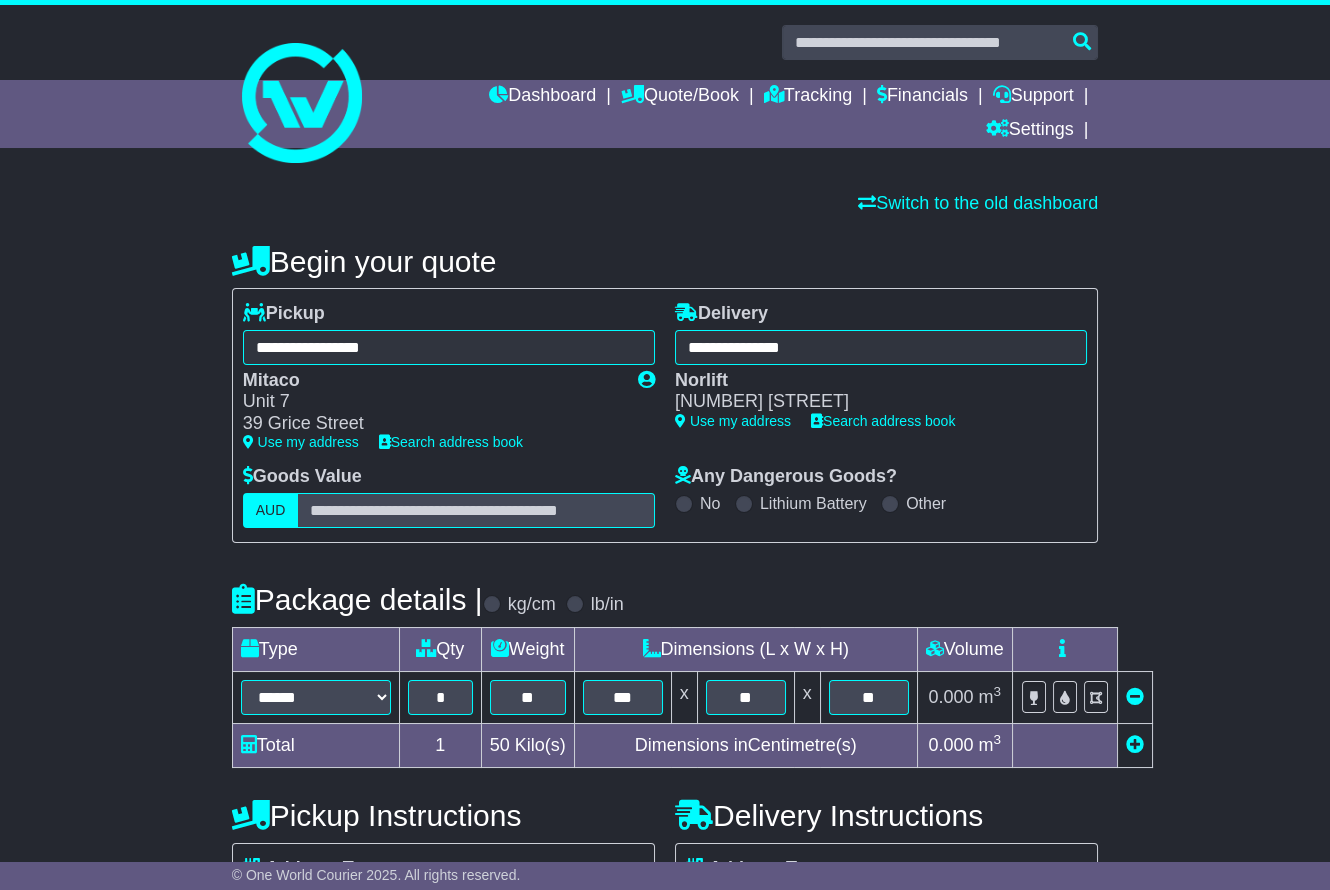 type 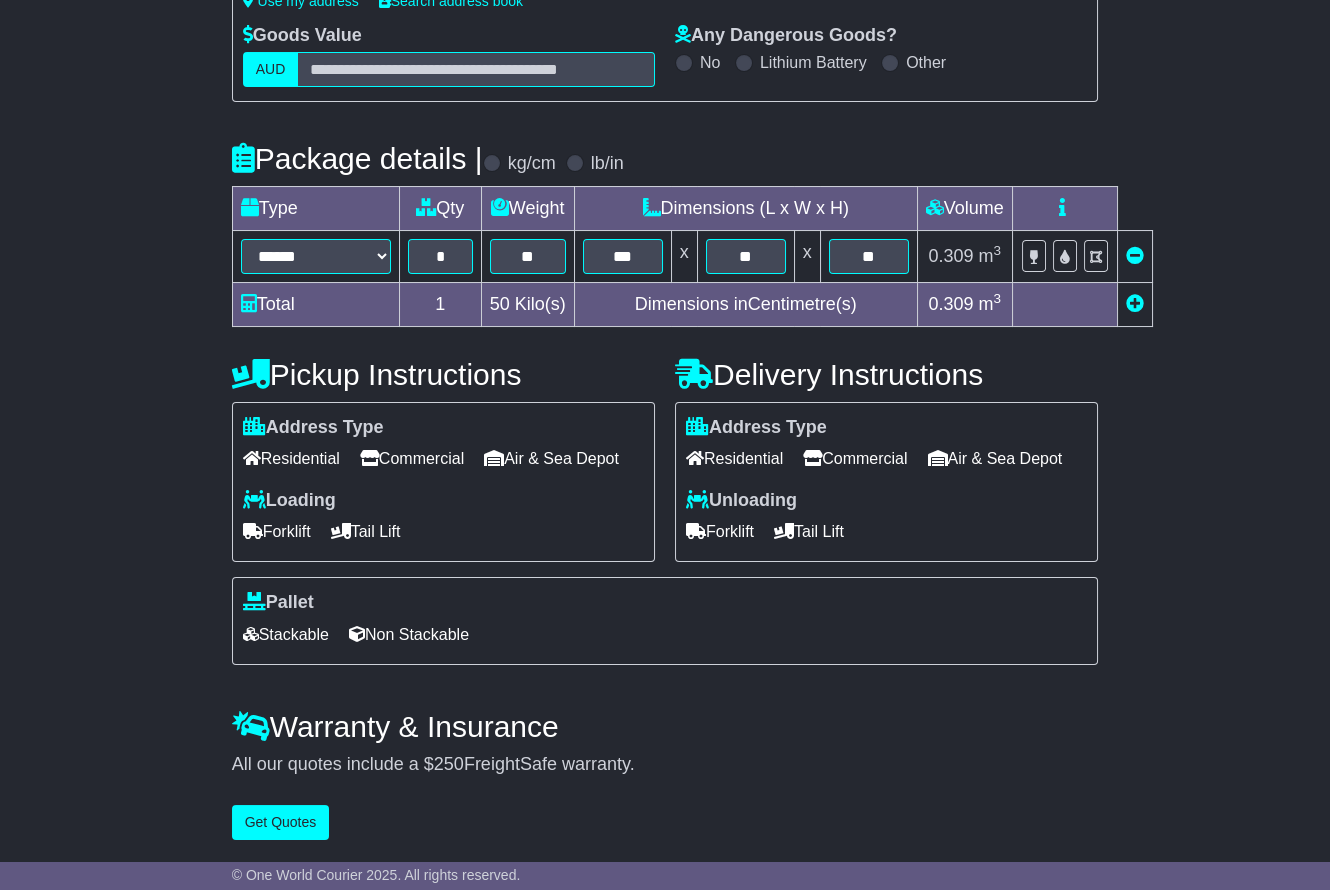 drag, startPoint x: 730, startPoint y: 541, endPoint x: 482, endPoint y: 533, distance: 248.129 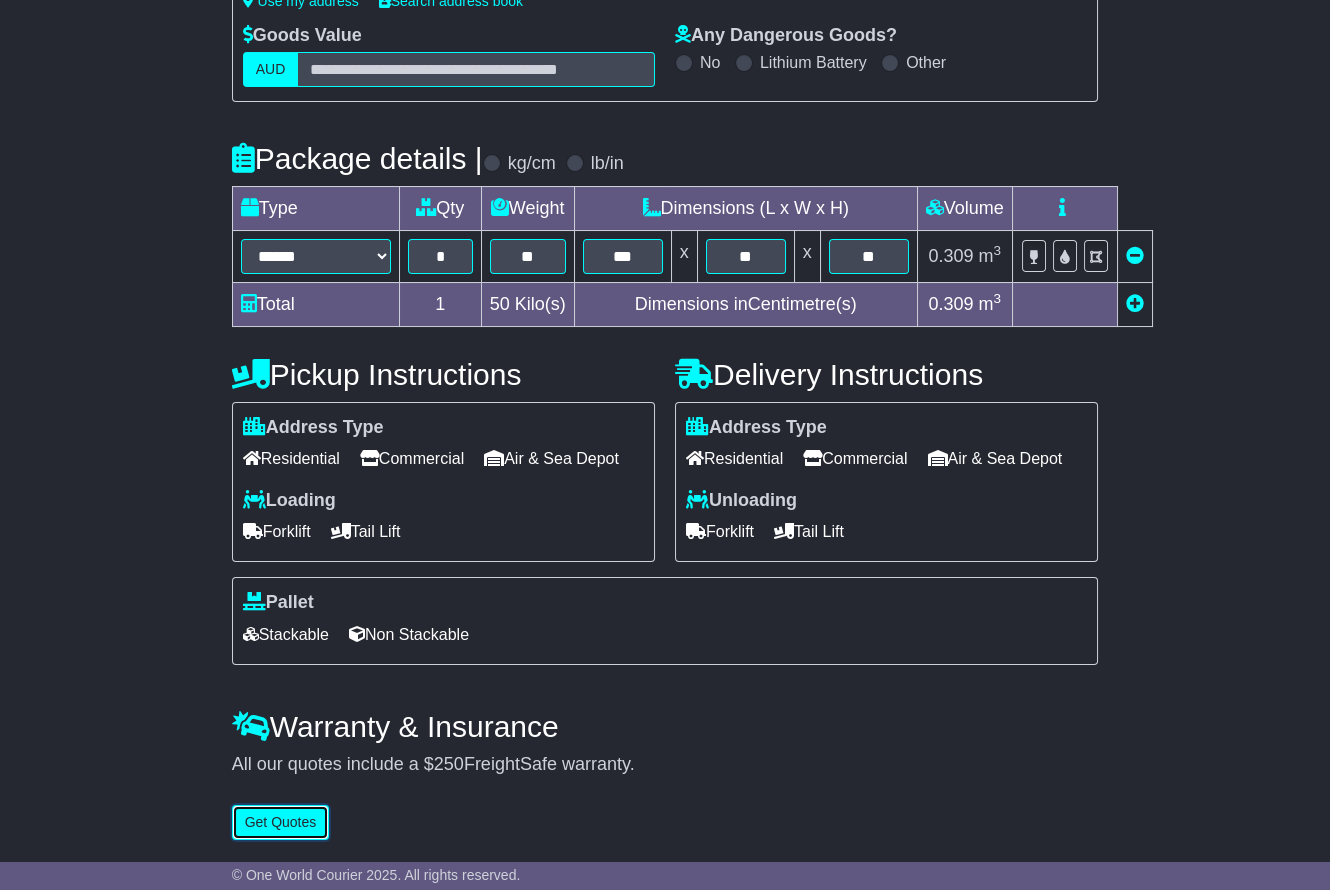 click on "Get Quotes" at bounding box center [281, 822] 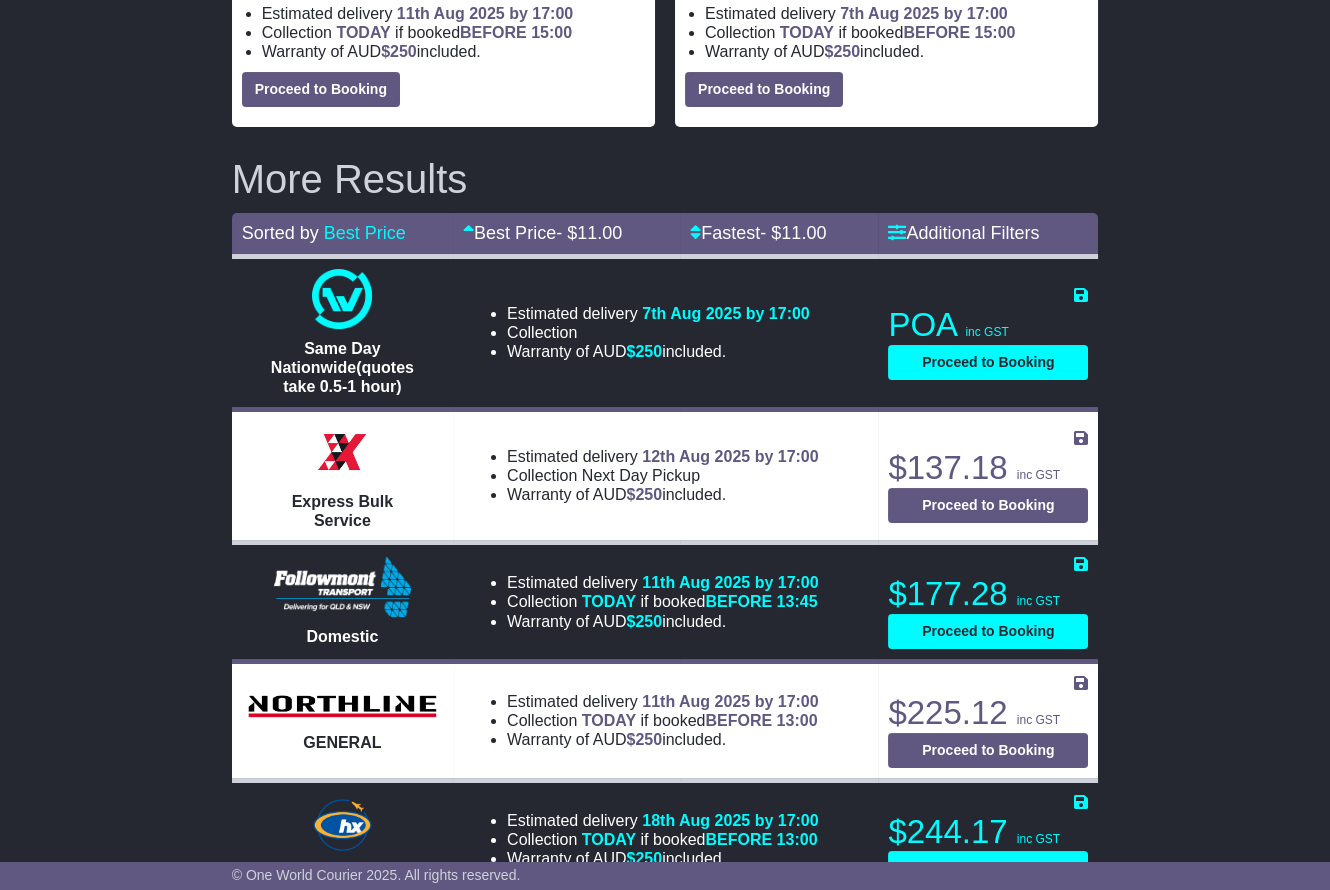 scroll, scrollTop: 600, scrollLeft: 0, axis: vertical 